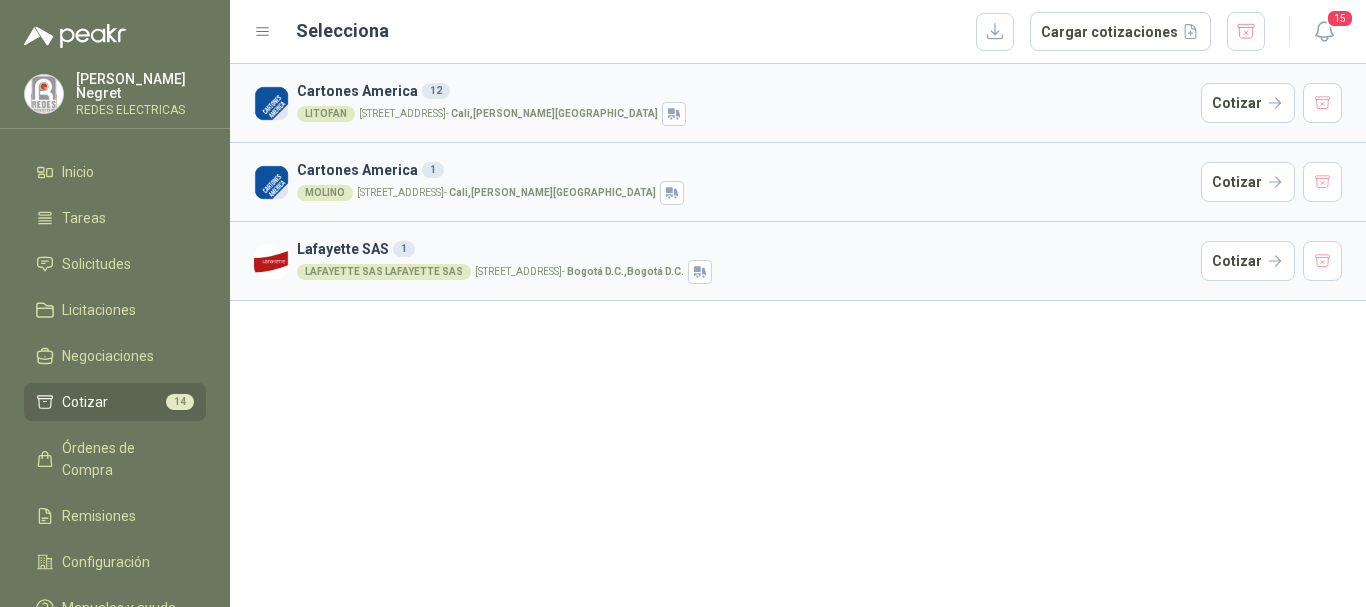 scroll, scrollTop: 0, scrollLeft: 0, axis: both 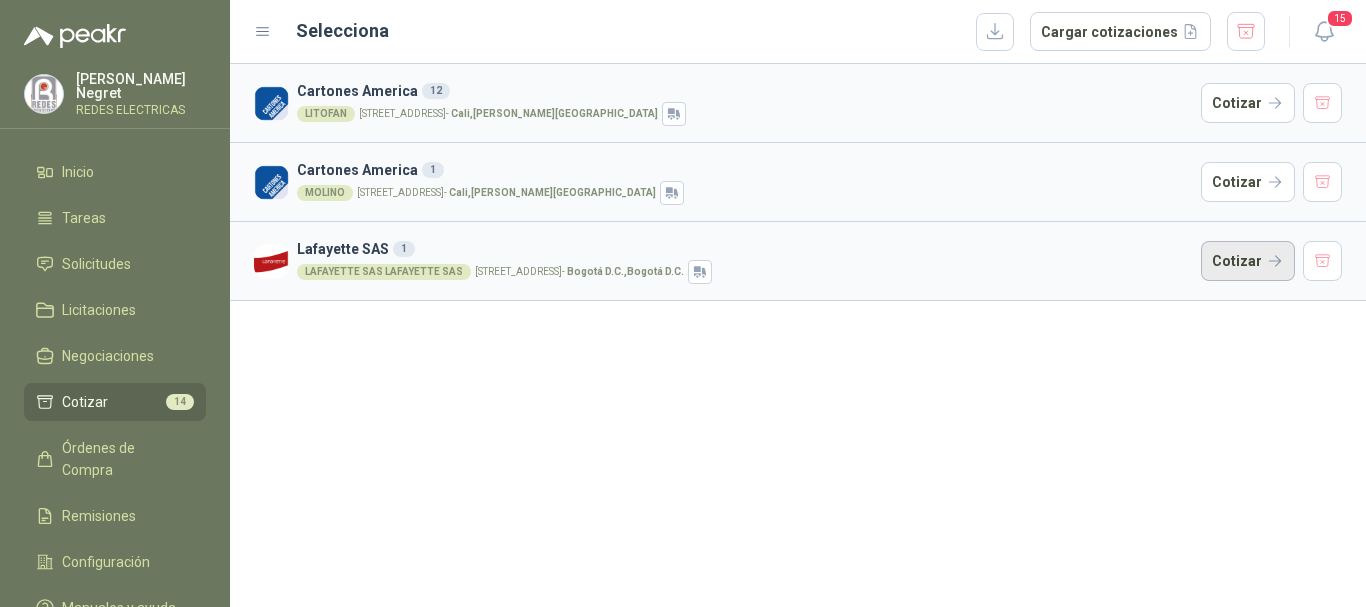 click on "Cotizar" at bounding box center [1248, 261] 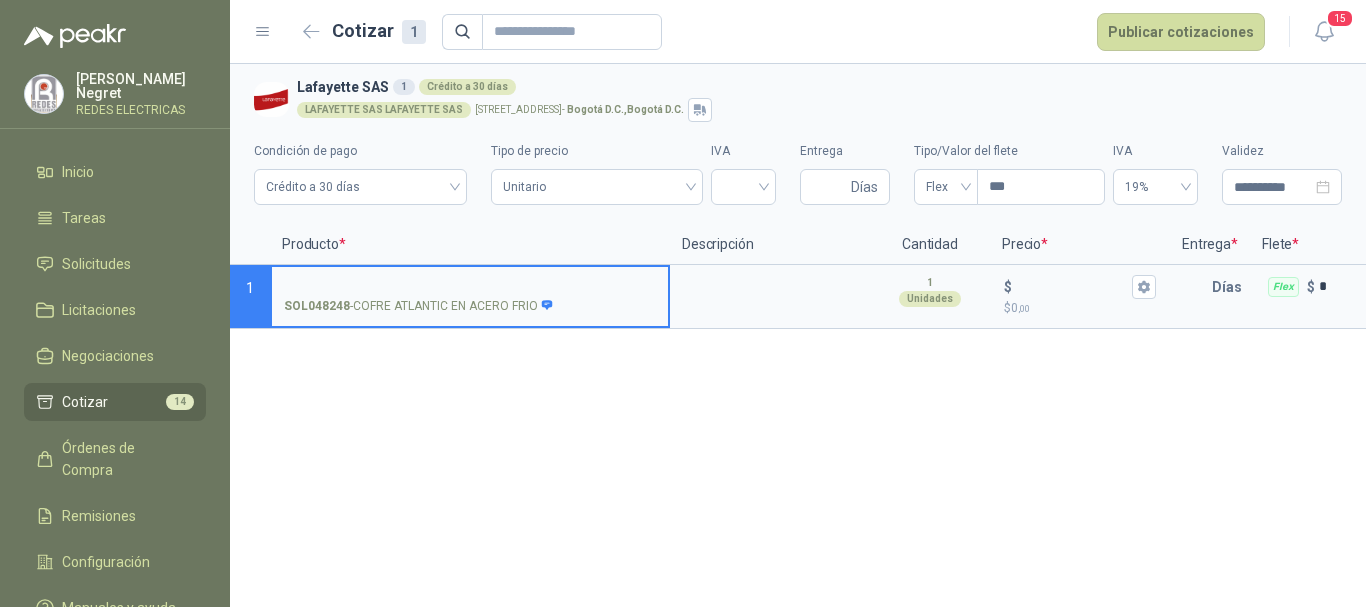 click on "SOL048248  -  COFRE ATLANTIC EN ACERO FRIO" at bounding box center [470, 287] 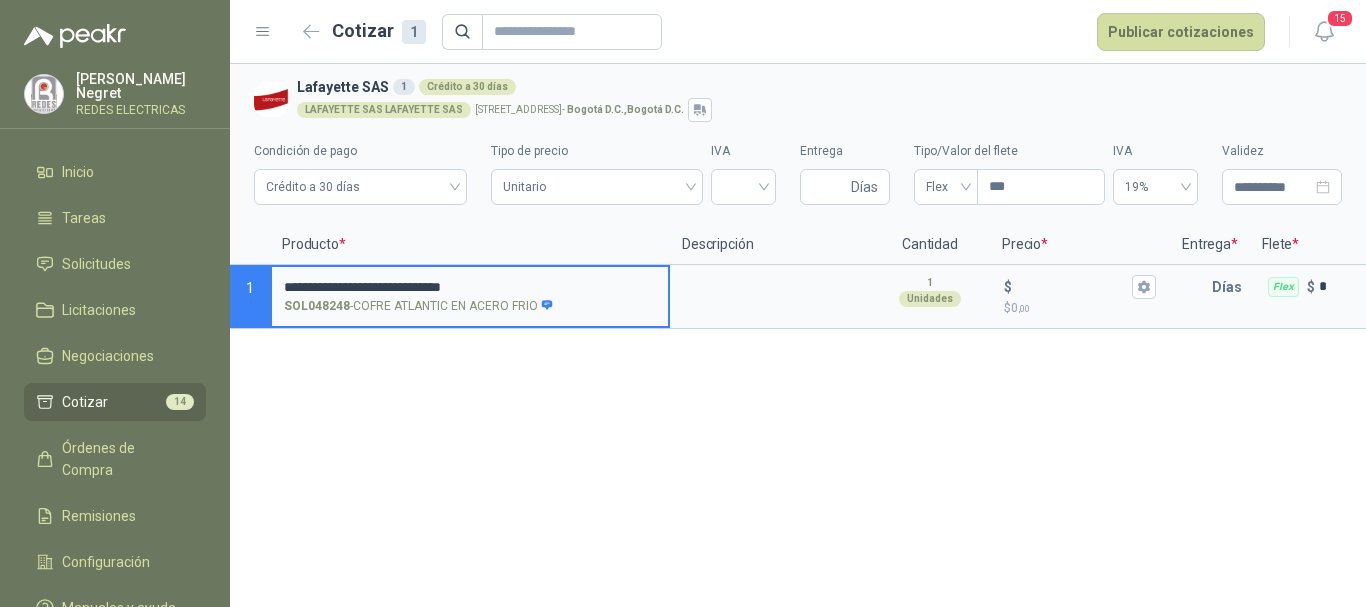 click on "**********" at bounding box center (470, 287) 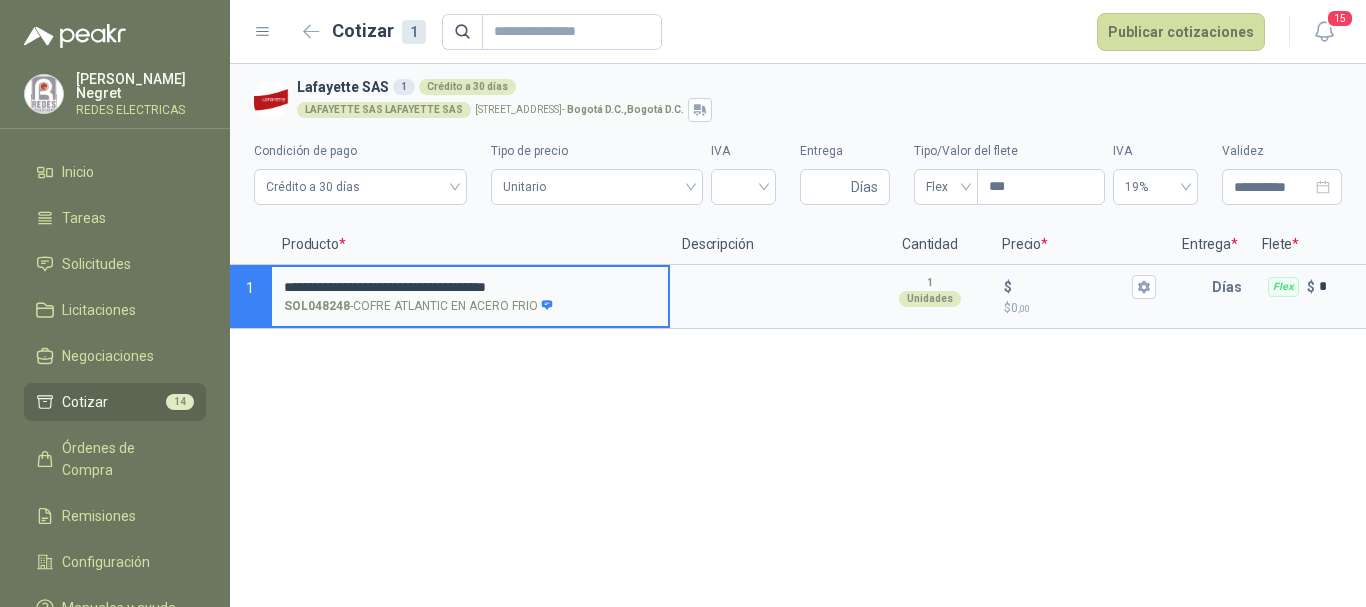 click on "**********" at bounding box center [470, 287] 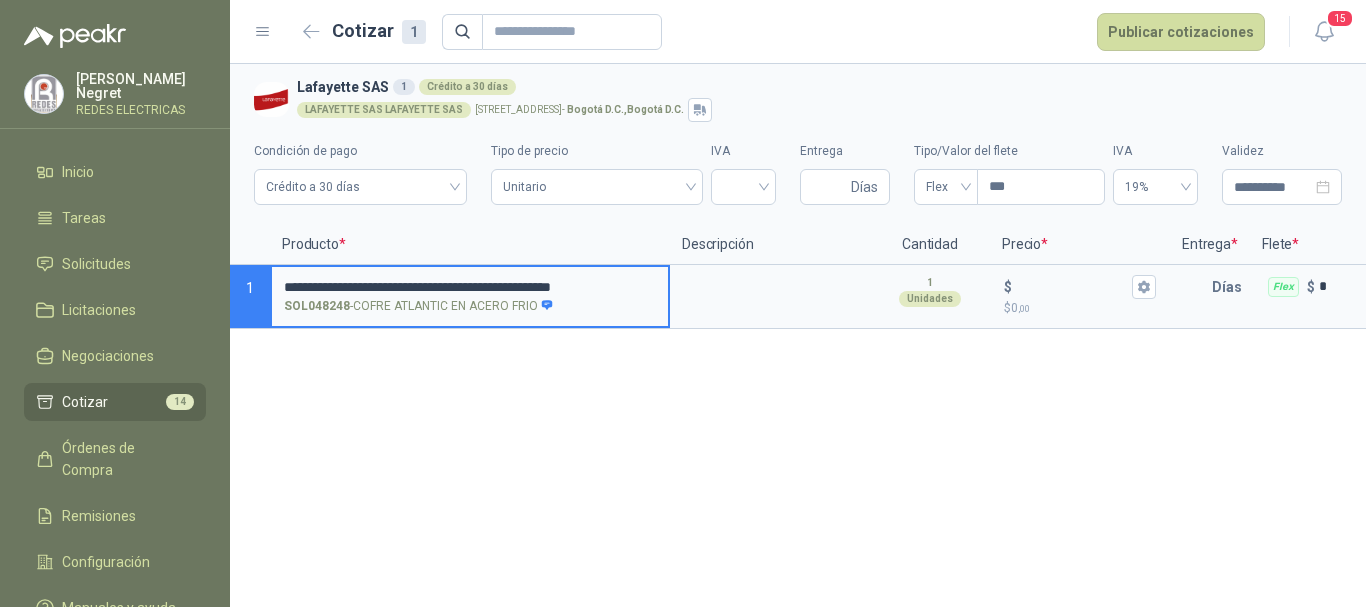 scroll, scrollTop: 0, scrollLeft: 22, axis: horizontal 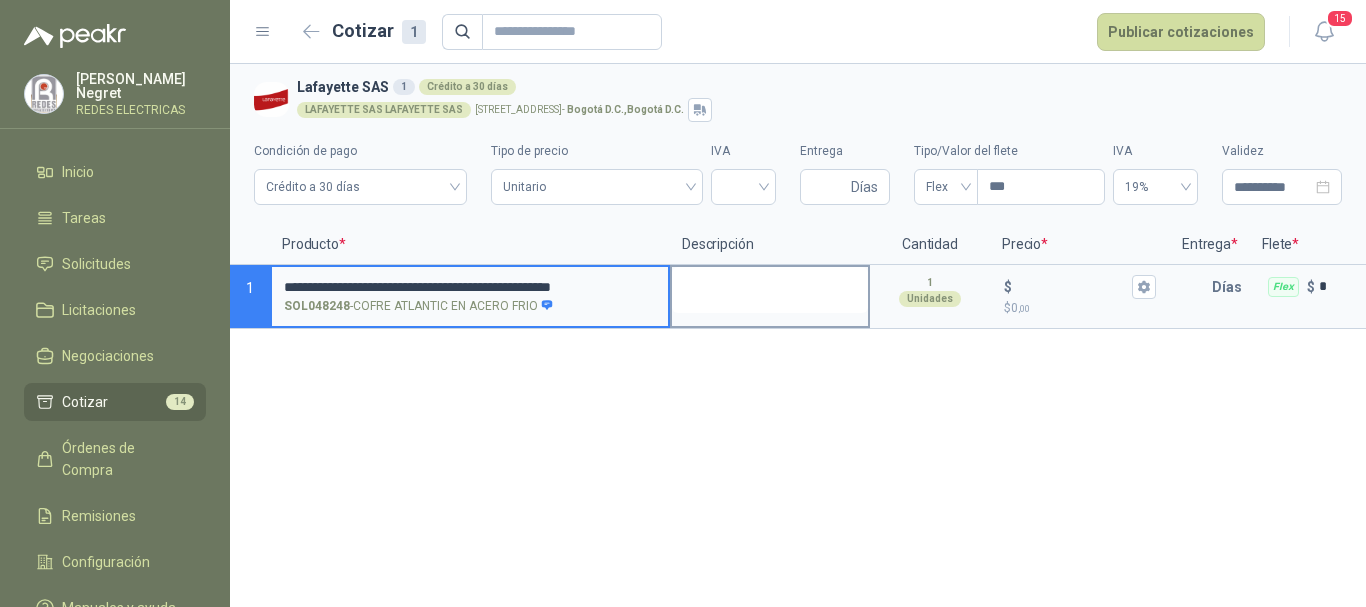 drag, startPoint x: 289, startPoint y: 287, endPoint x: 673, endPoint y: 284, distance: 384.01172 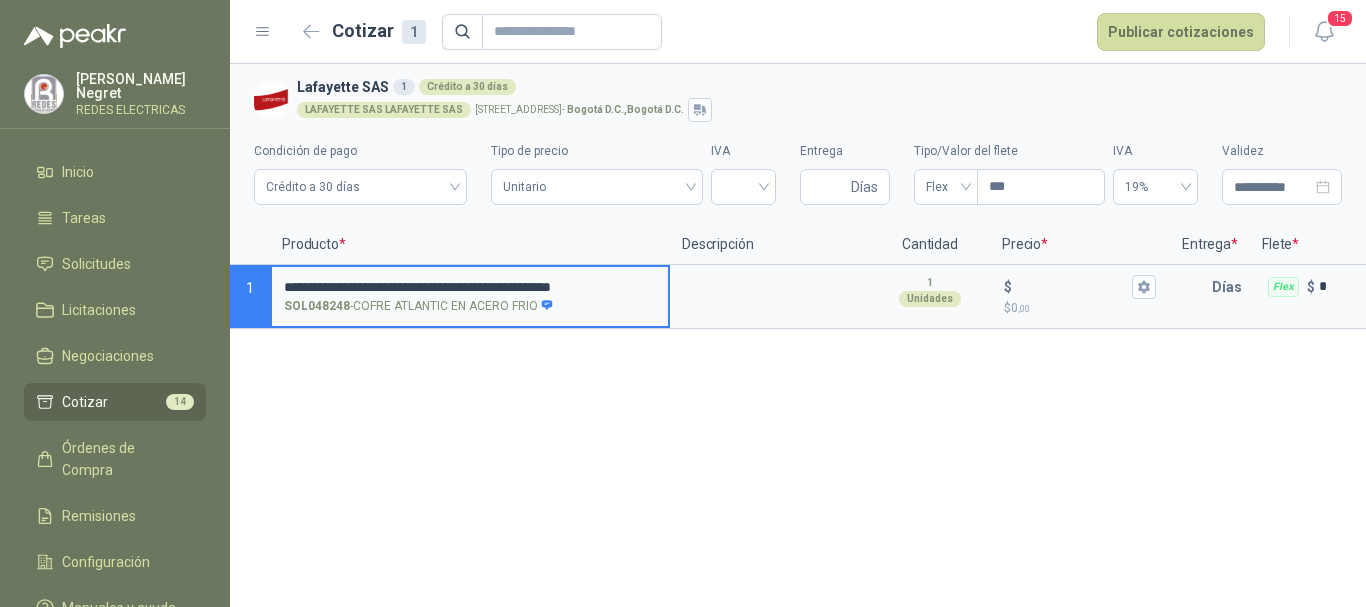 click on "**********" at bounding box center [470, 287] 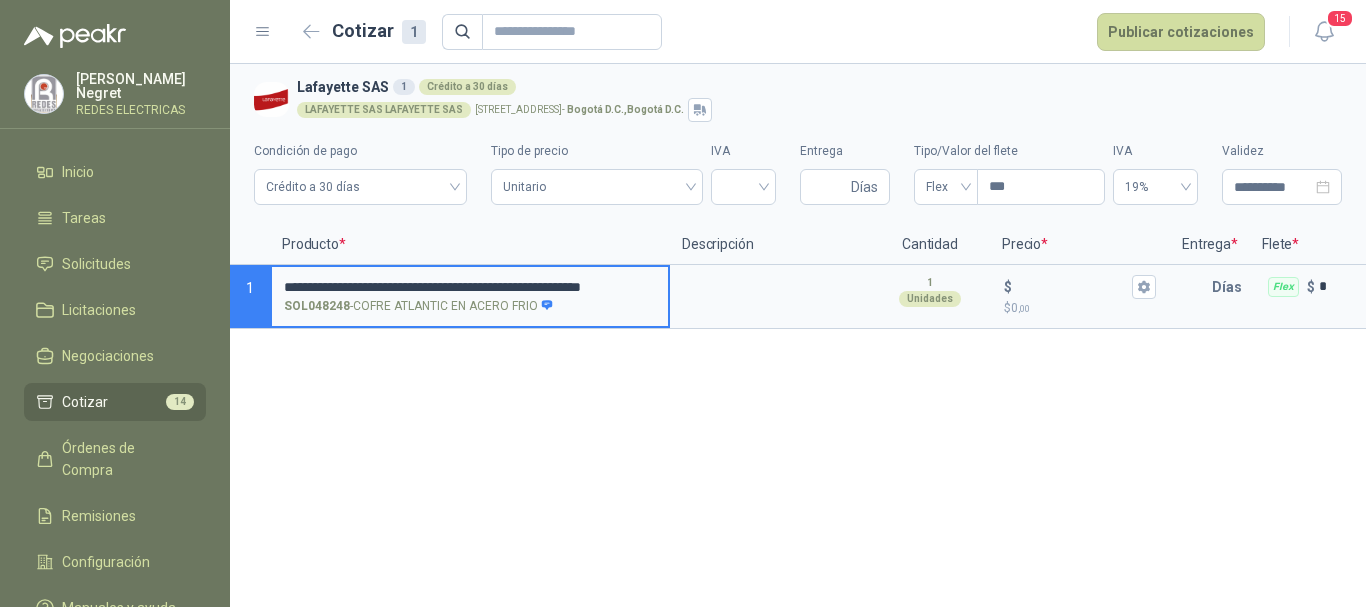 scroll, scrollTop: 0, scrollLeft: 63, axis: horizontal 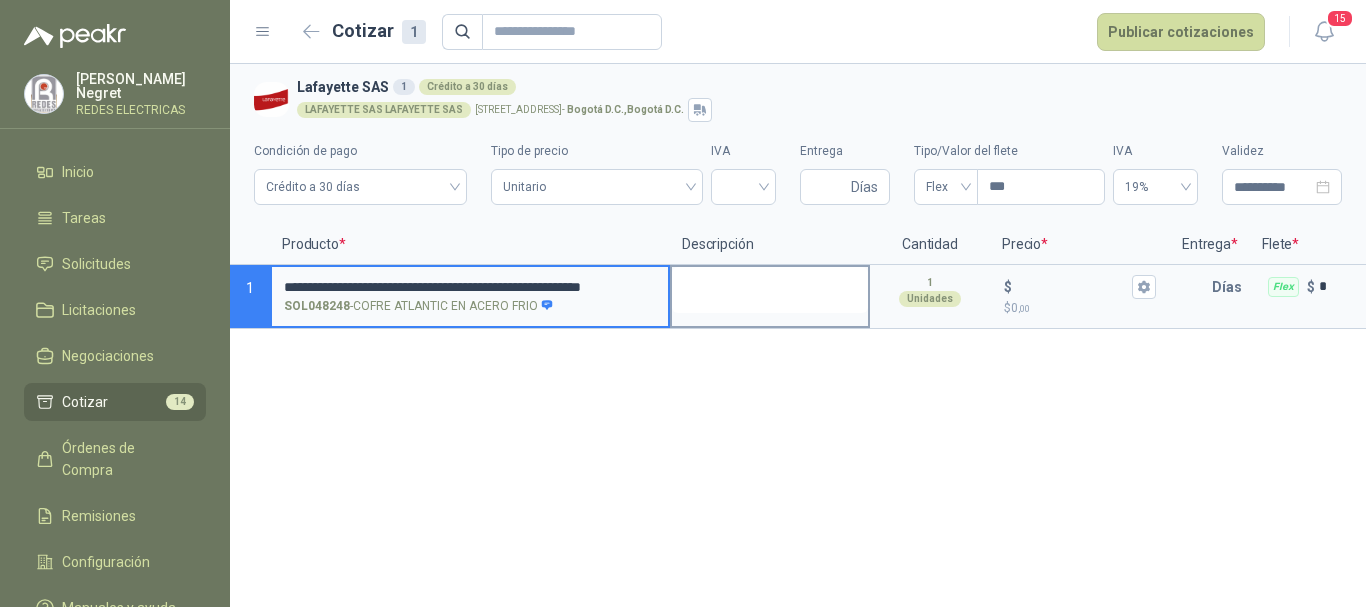 drag, startPoint x: 588, startPoint y: 284, endPoint x: 617, endPoint y: 283, distance: 29.017237 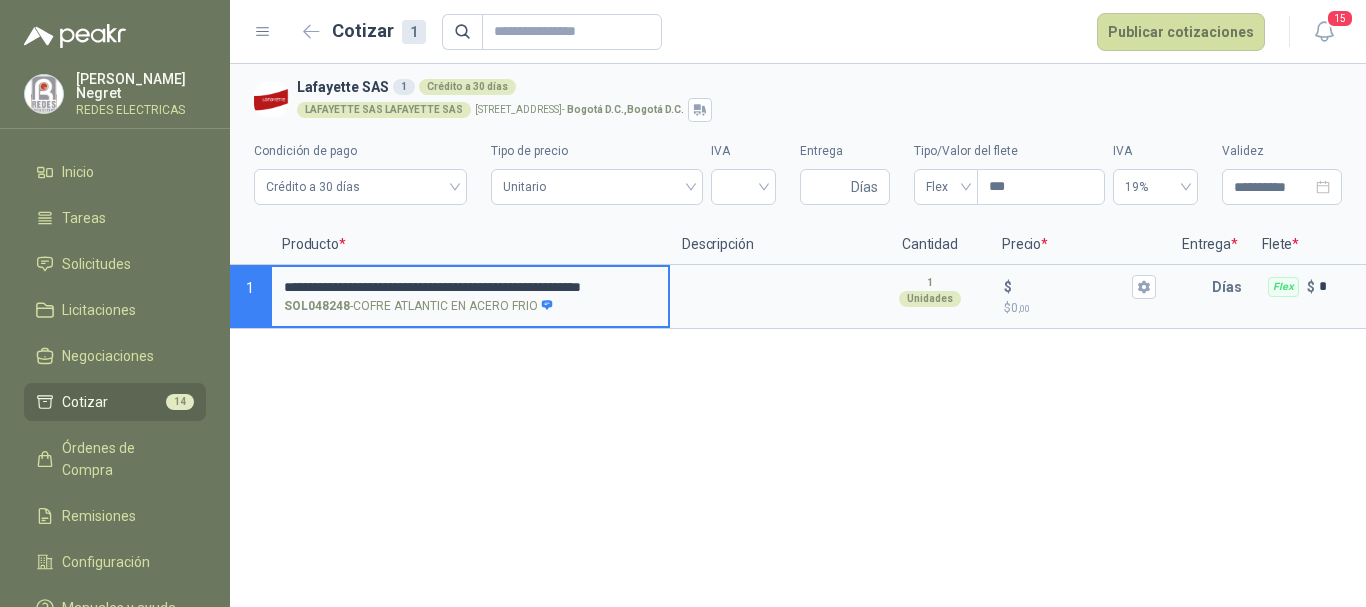 click on "**********" at bounding box center [798, 297] 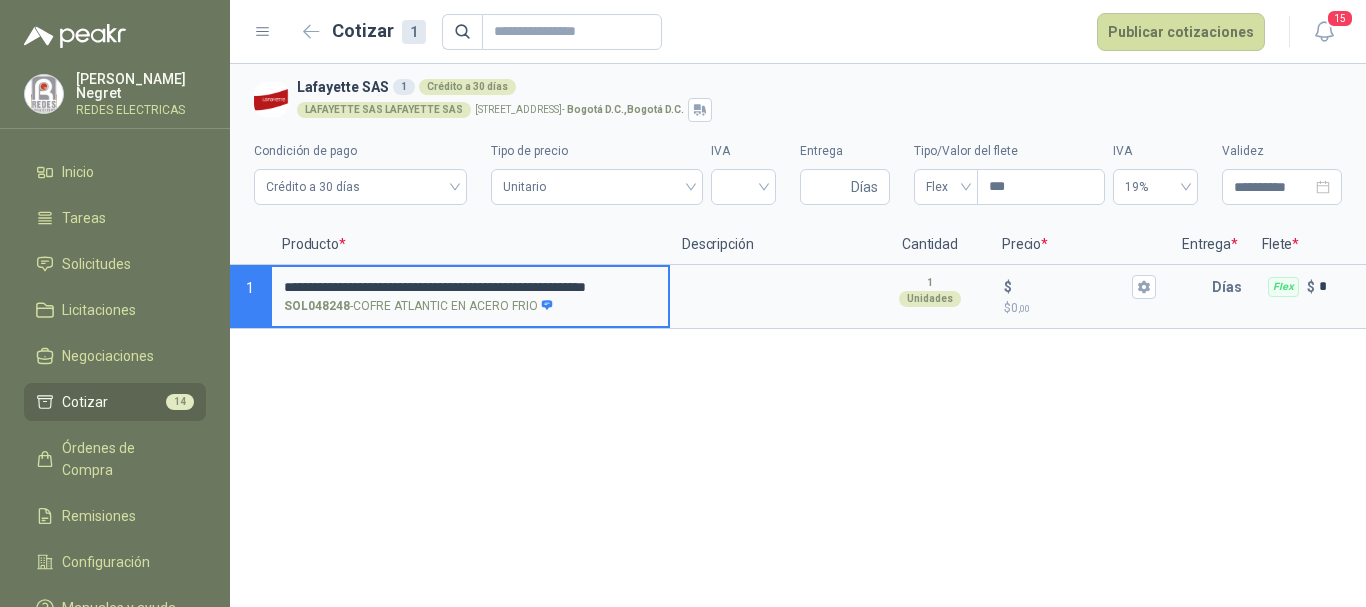click on "**********" at bounding box center [470, 287] 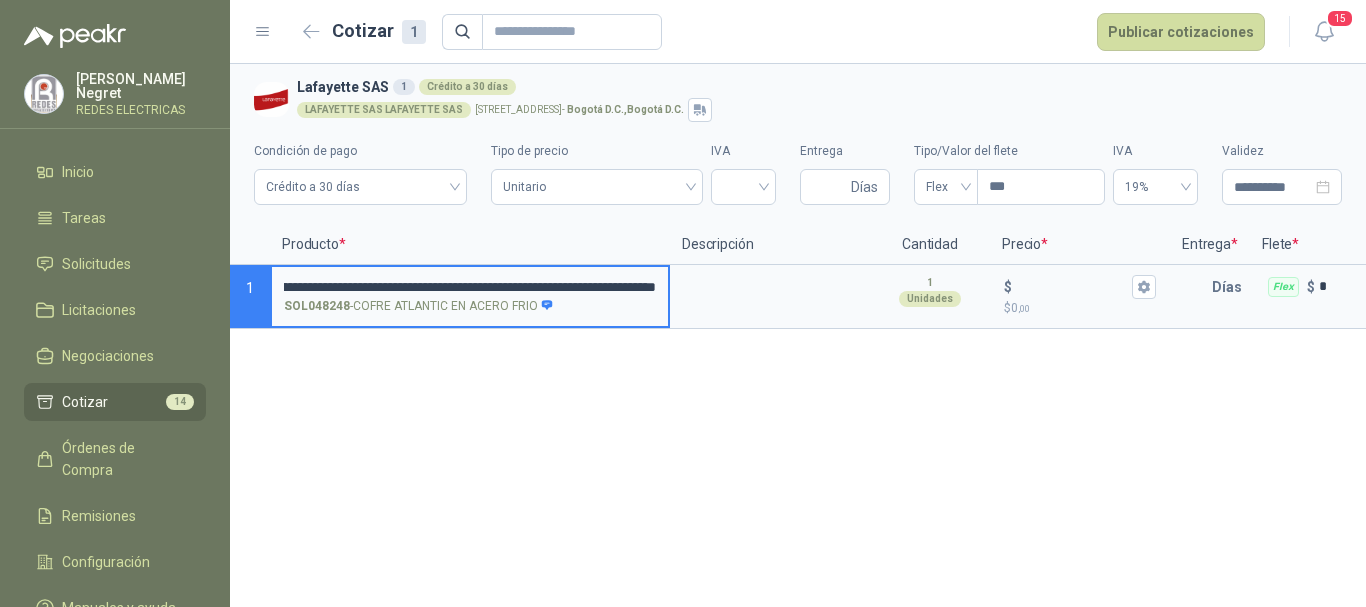 scroll, scrollTop: 0, scrollLeft: 152, axis: horizontal 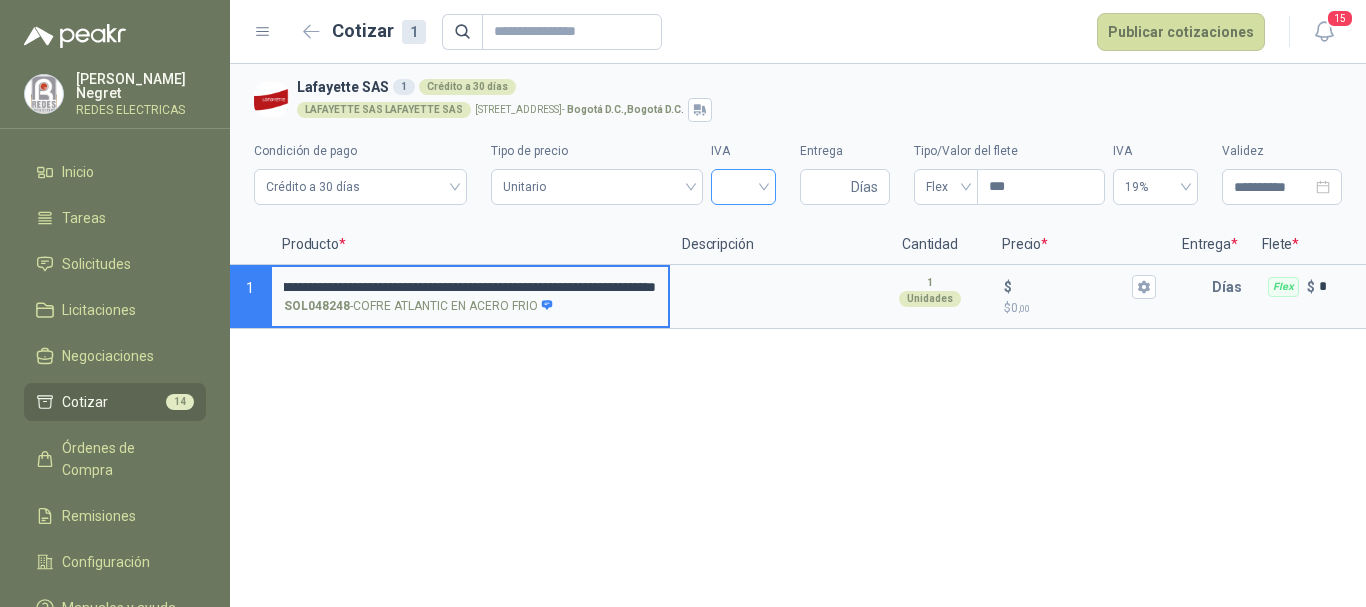 type on "**********" 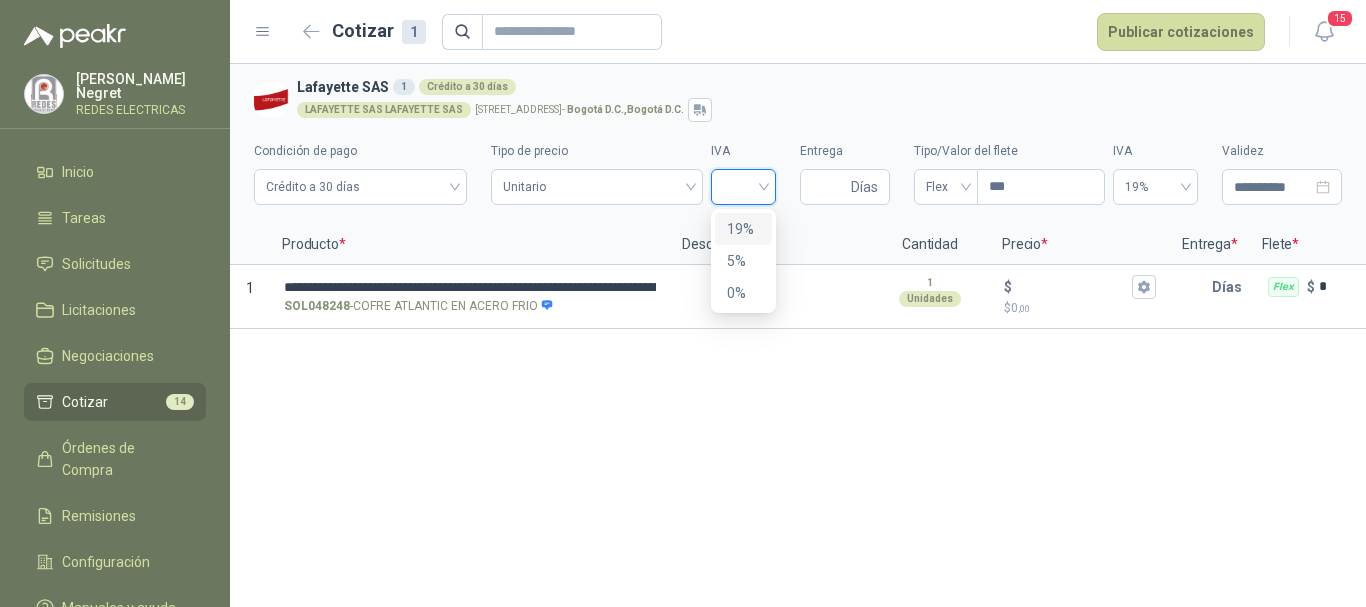 click on "19%" at bounding box center [743, 229] 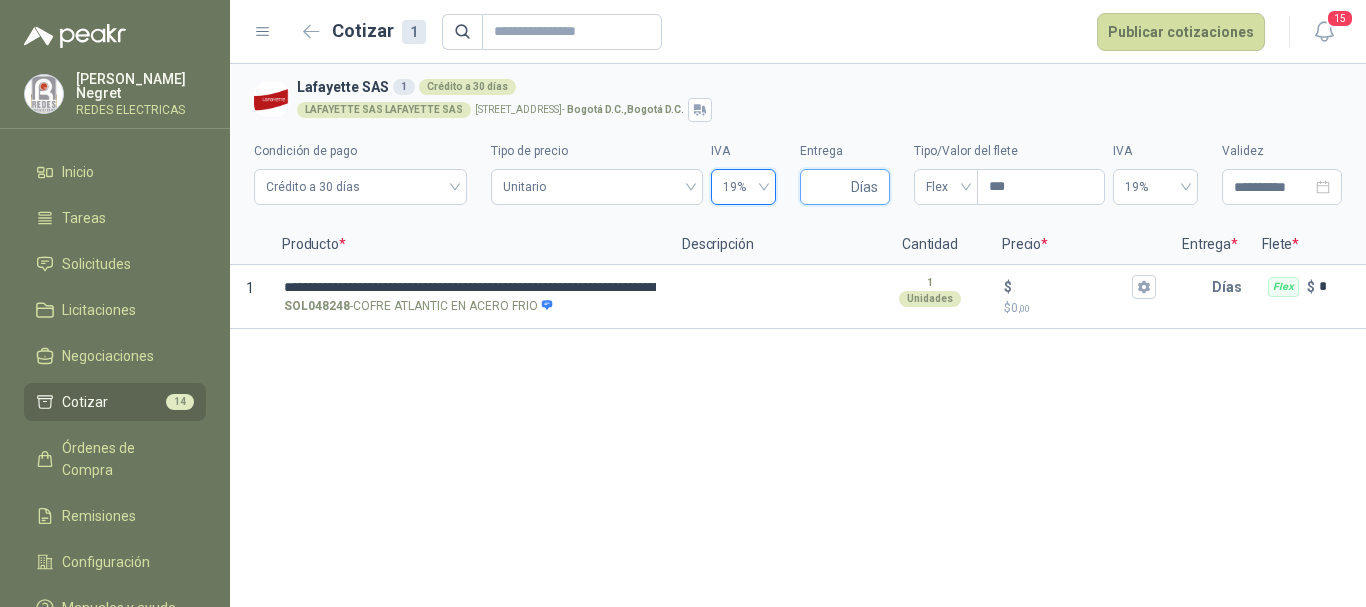 click on "Entrega" at bounding box center [829, 187] 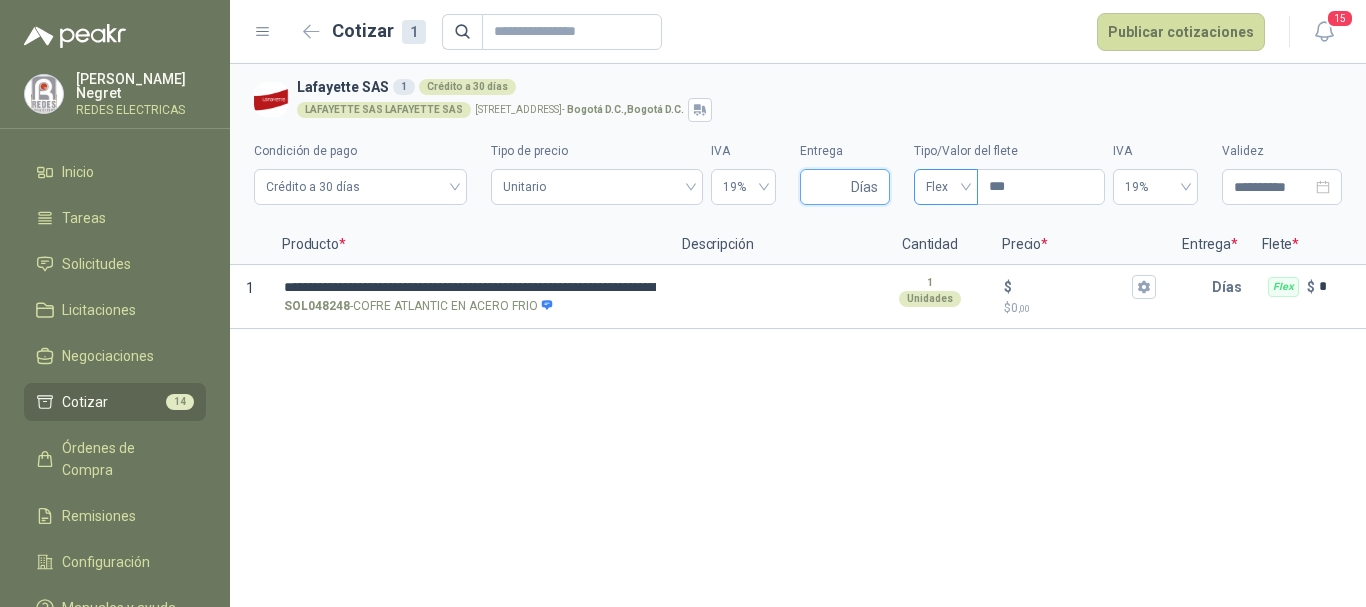 type on "*" 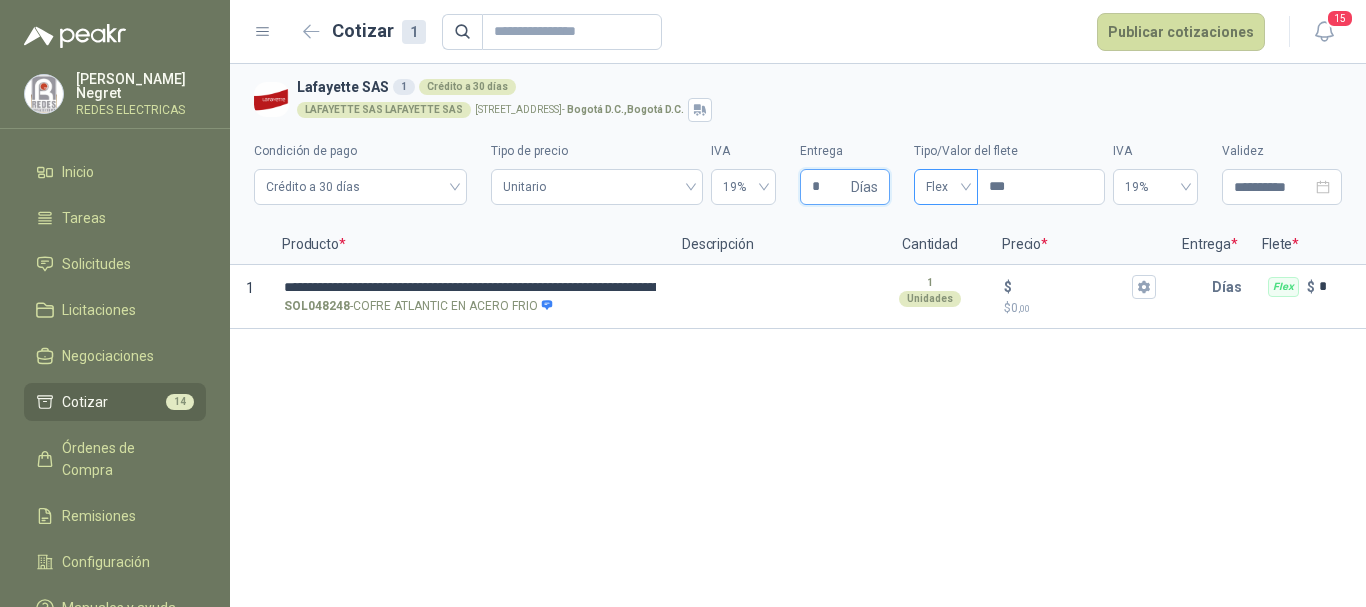 type 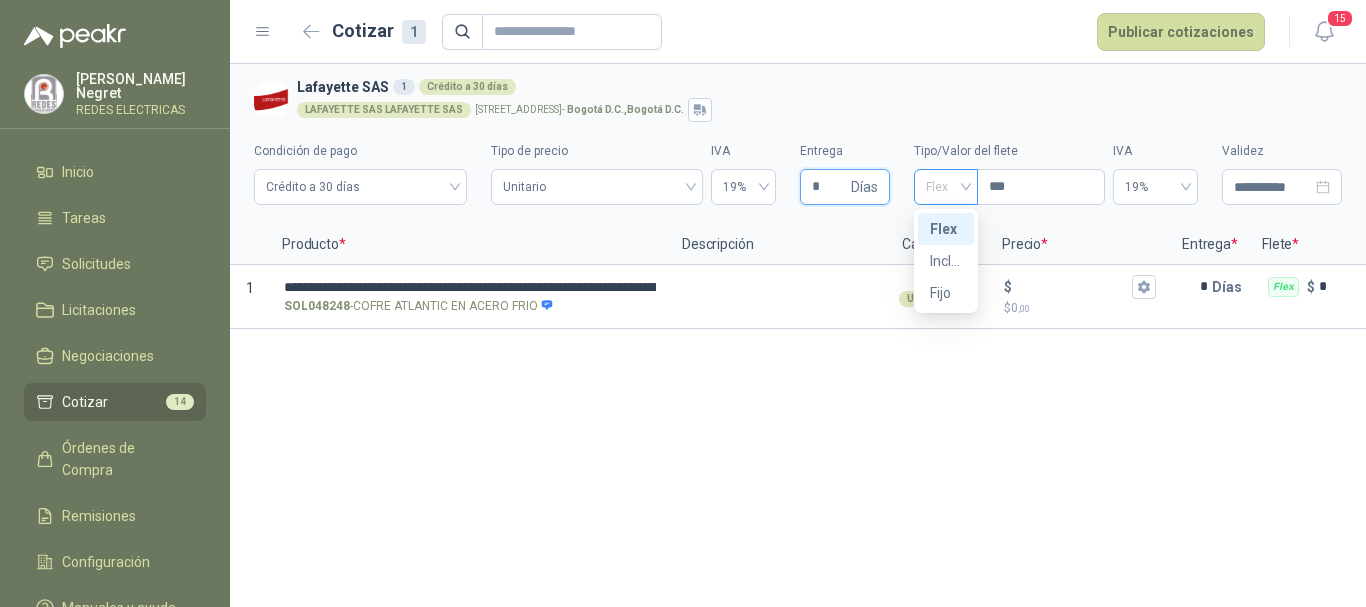click on "Flex" at bounding box center (946, 187) 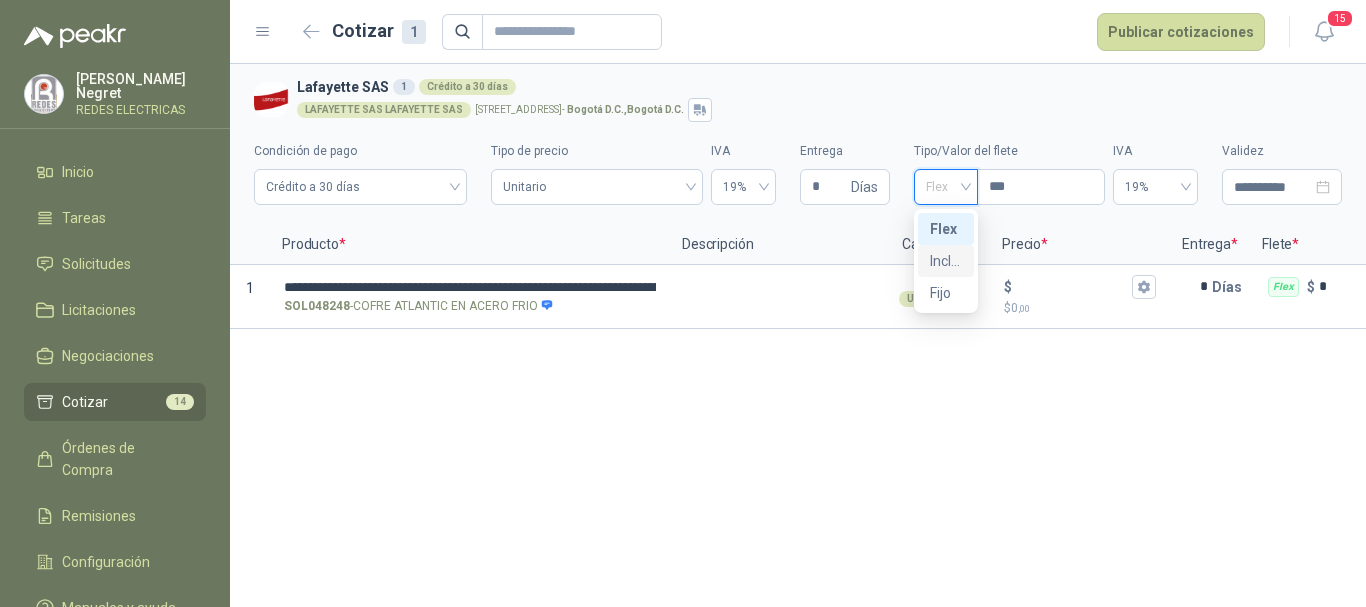 click on "Incluido" at bounding box center (946, 261) 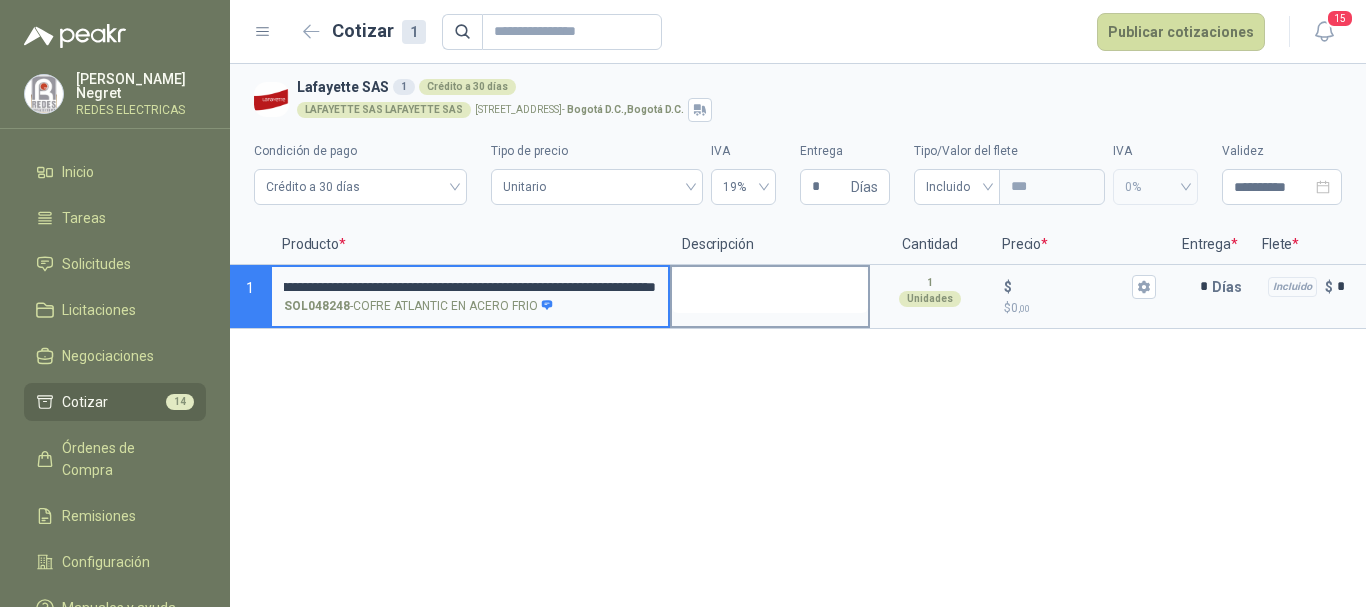 scroll, scrollTop: 0, scrollLeft: 294, axis: horizontal 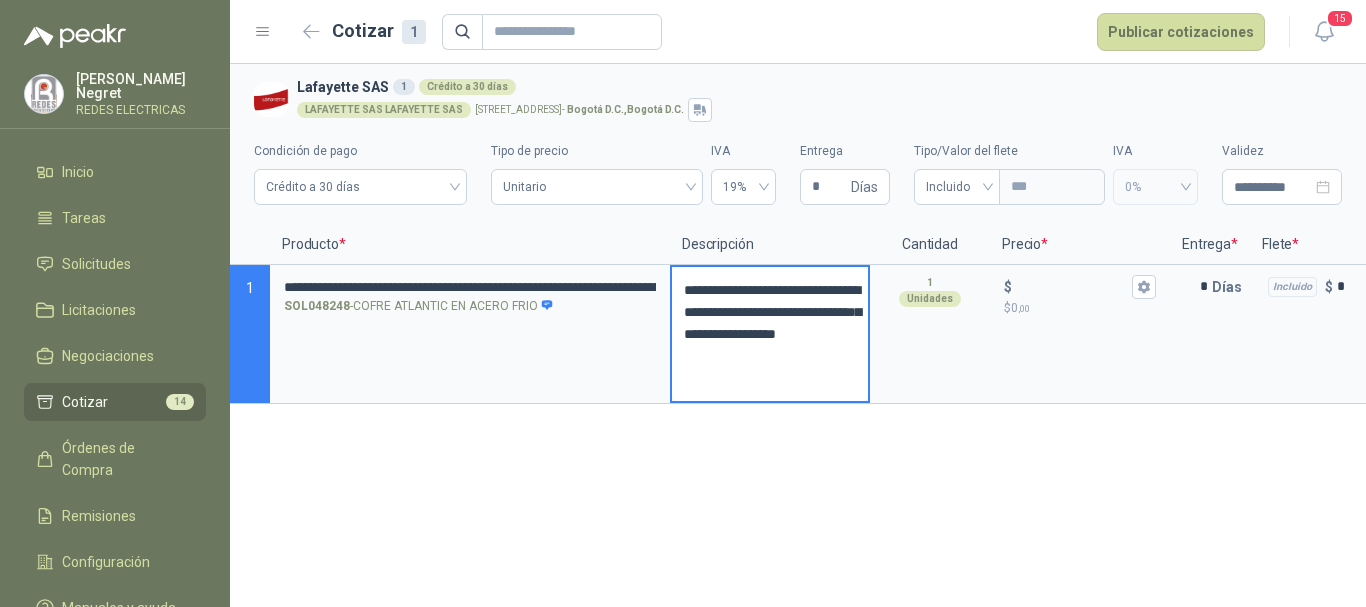 type 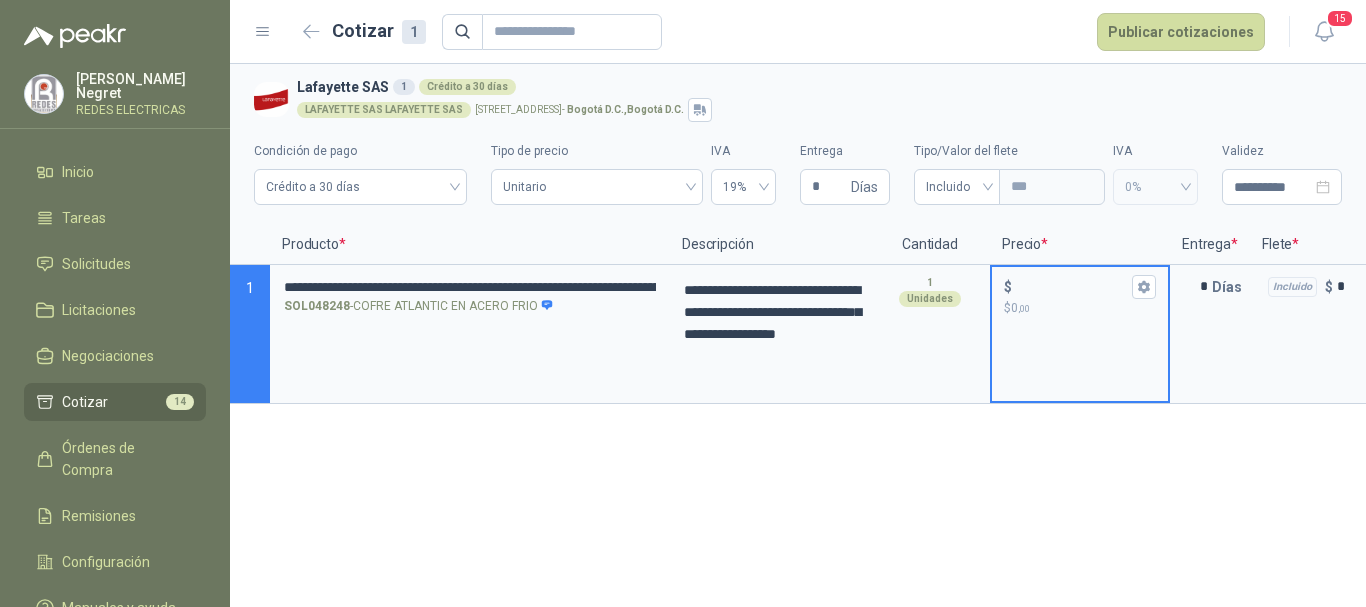 click on "$ $  0 ,00" at bounding box center (1072, 286) 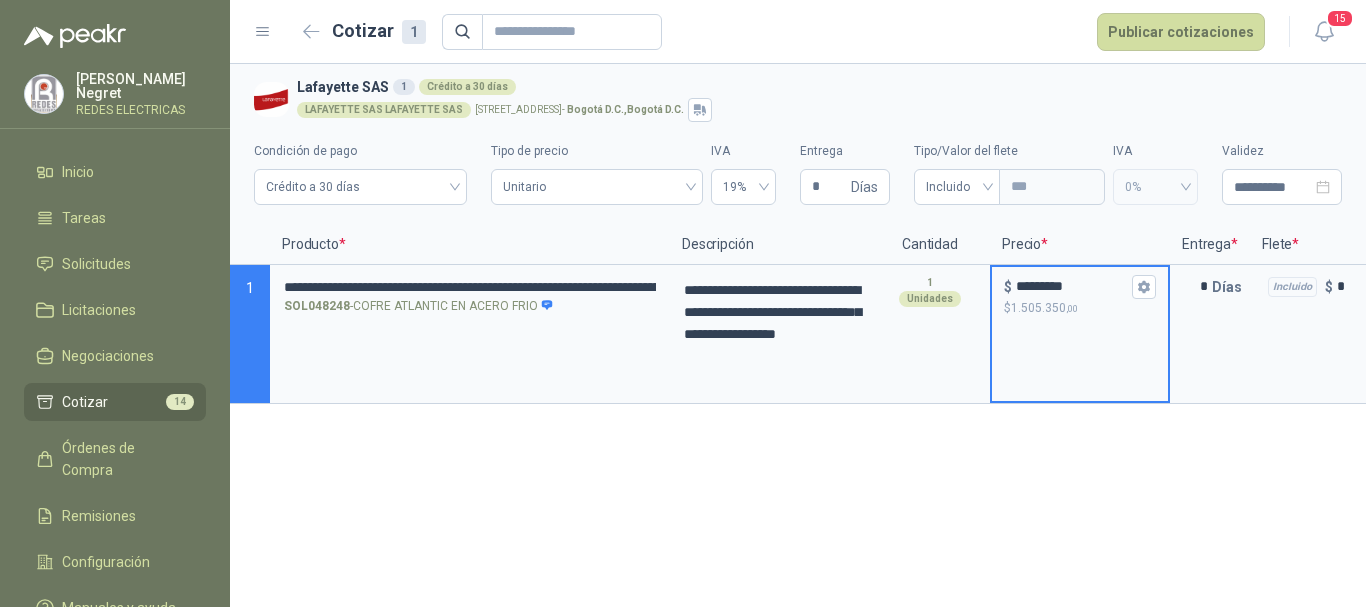 type on "*********" 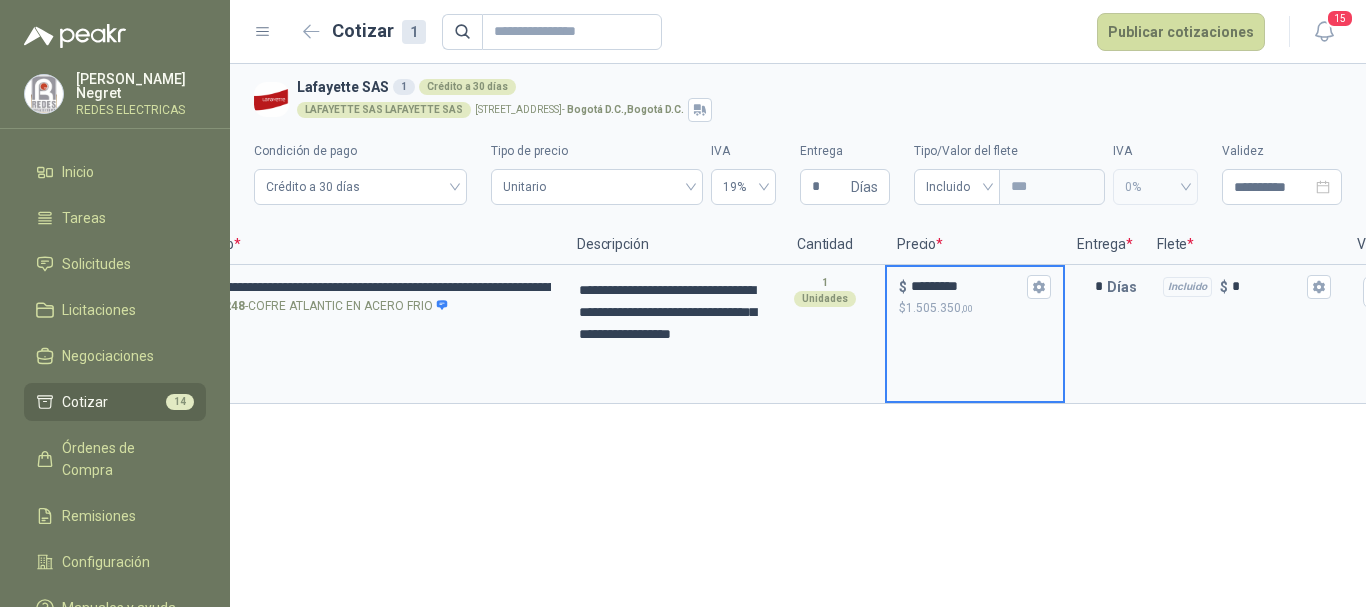scroll, scrollTop: 0, scrollLeft: 0, axis: both 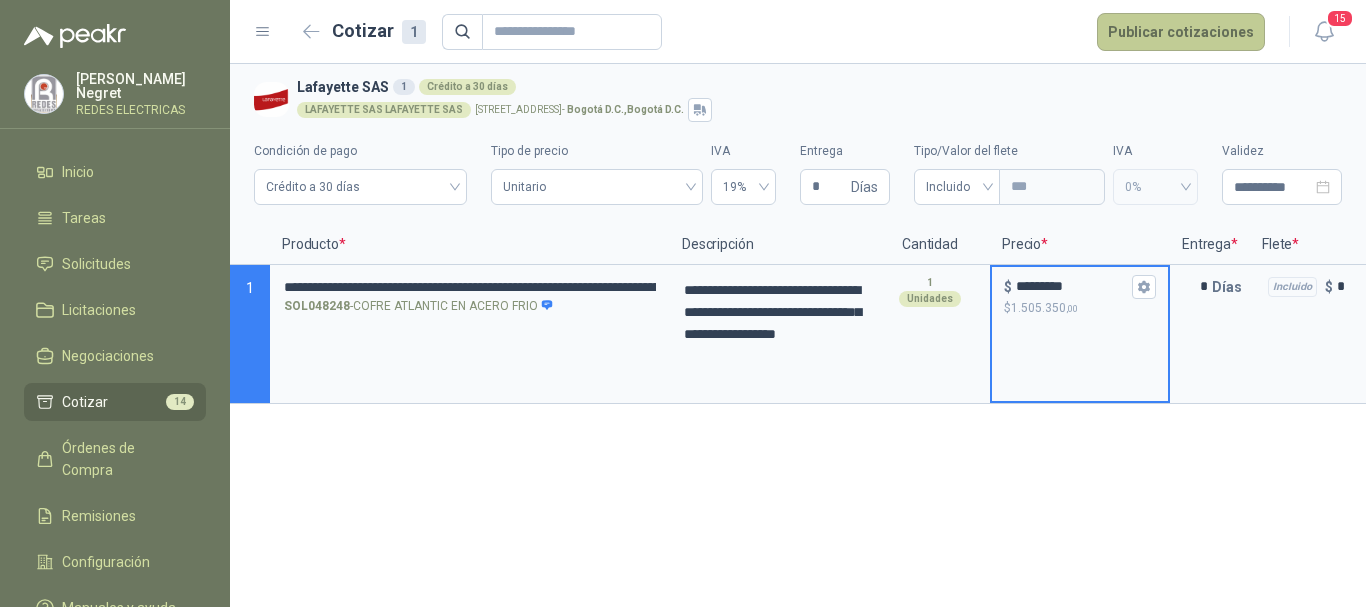 click on "Publicar cotizaciones" at bounding box center (1181, 32) 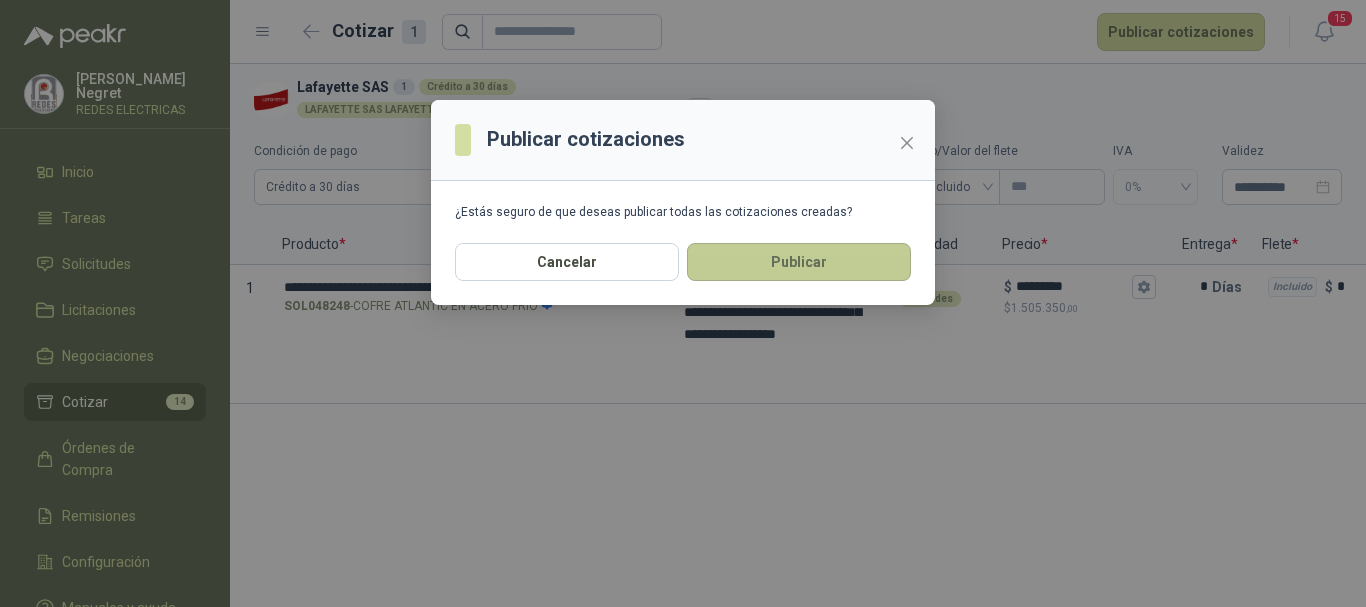 click on "Publicar" at bounding box center (799, 262) 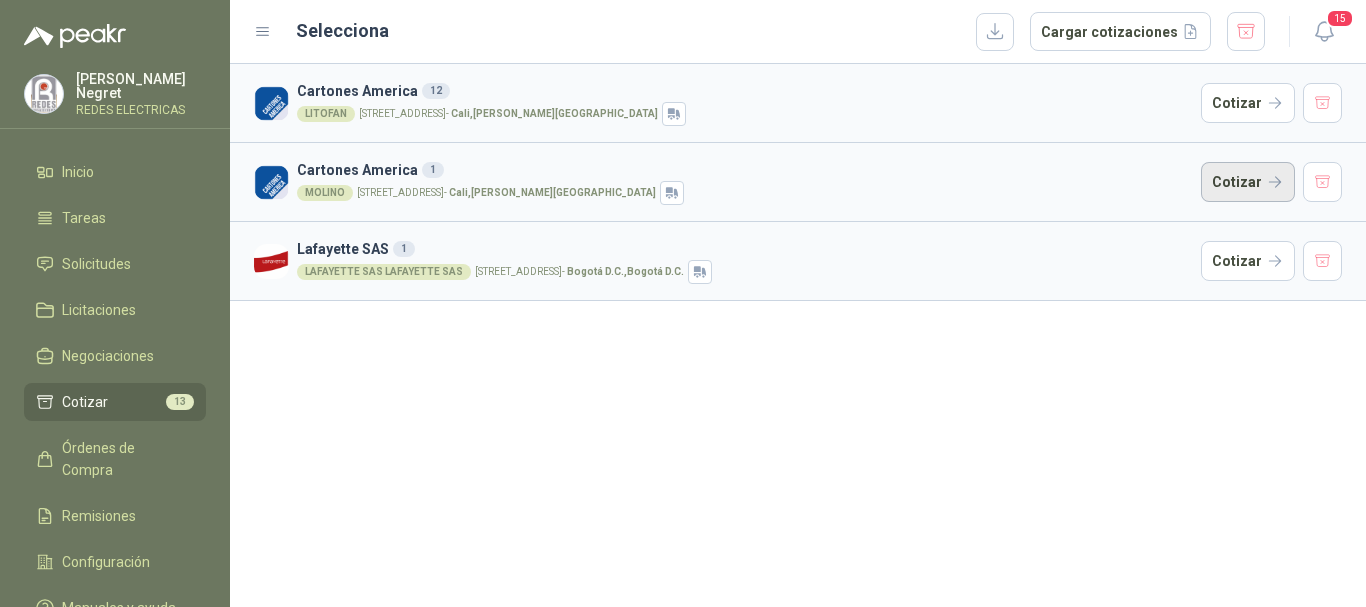 click on "Cotizar" at bounding box center [1248, 182] 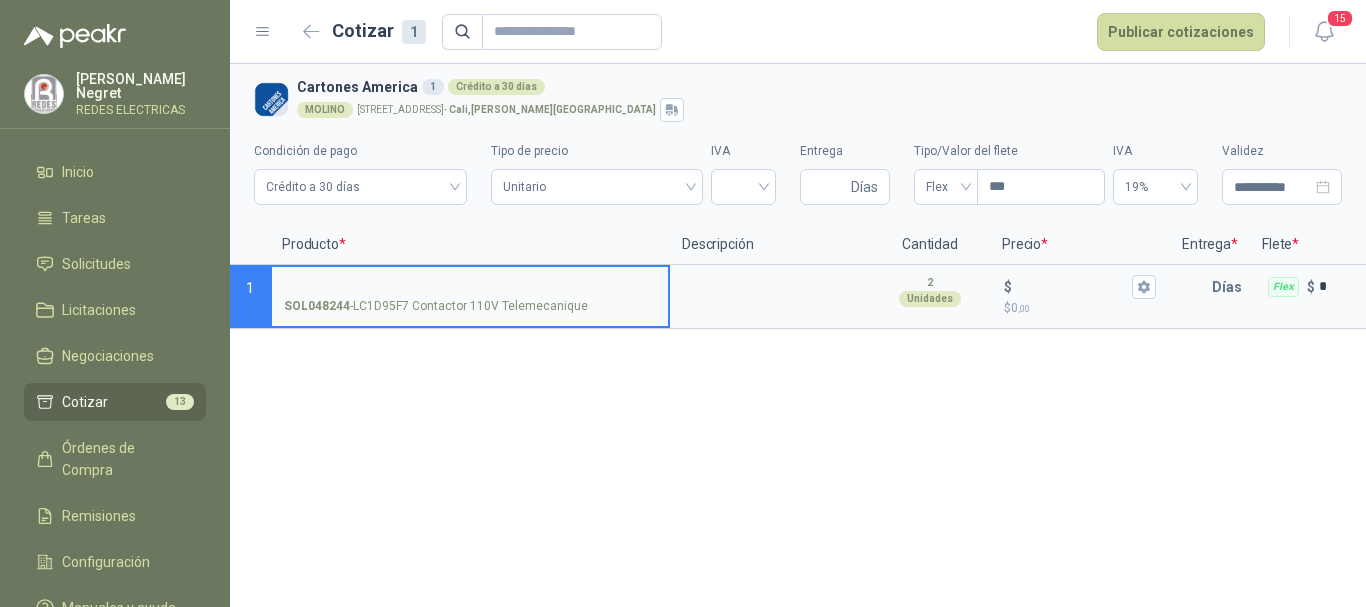 drag, startPoint x: 352, startPoint y: 309, endPoint x: 407, endPoint y: 308, distance: 55.00909 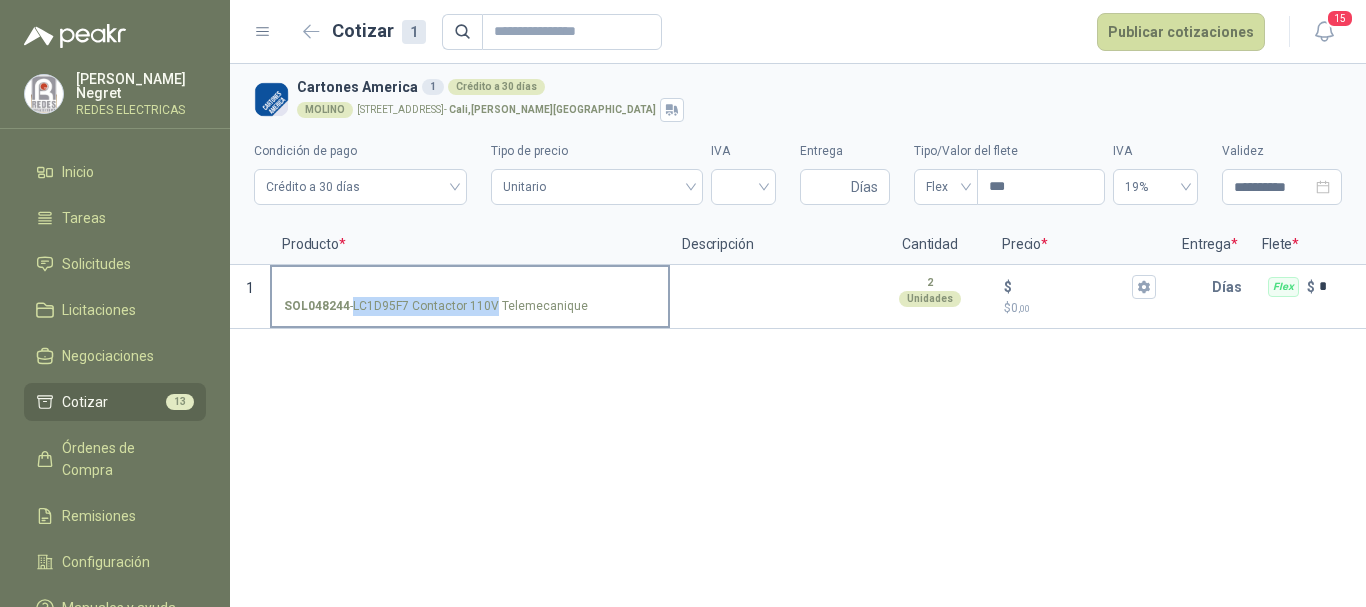 drag, startPoint x: 355, startPoint y: 309, endPoint x: 495, endPoint y: 308, distance: 140.00357 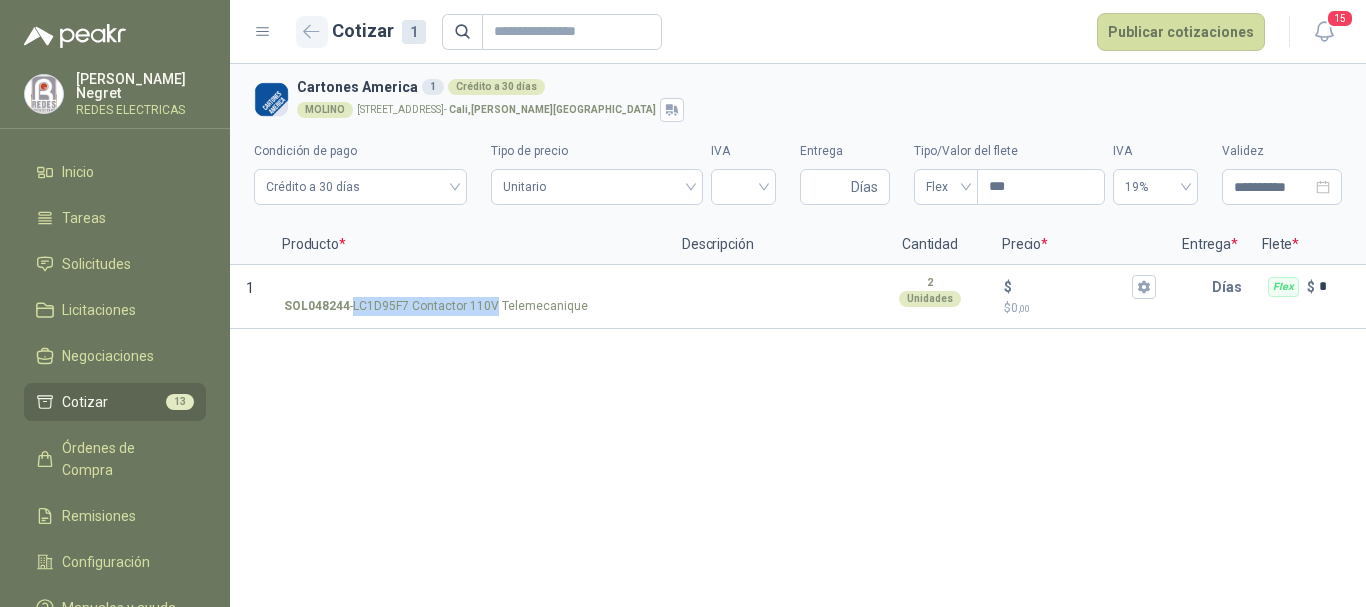 click 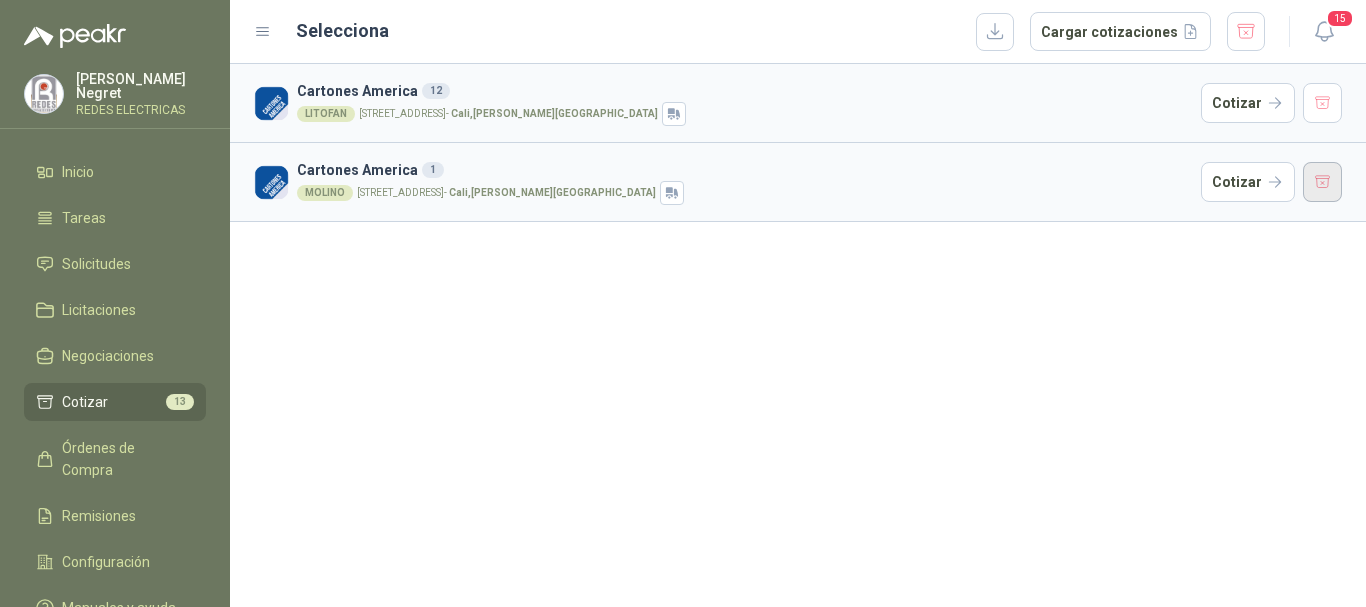 click at bounding box center (1323, 182) 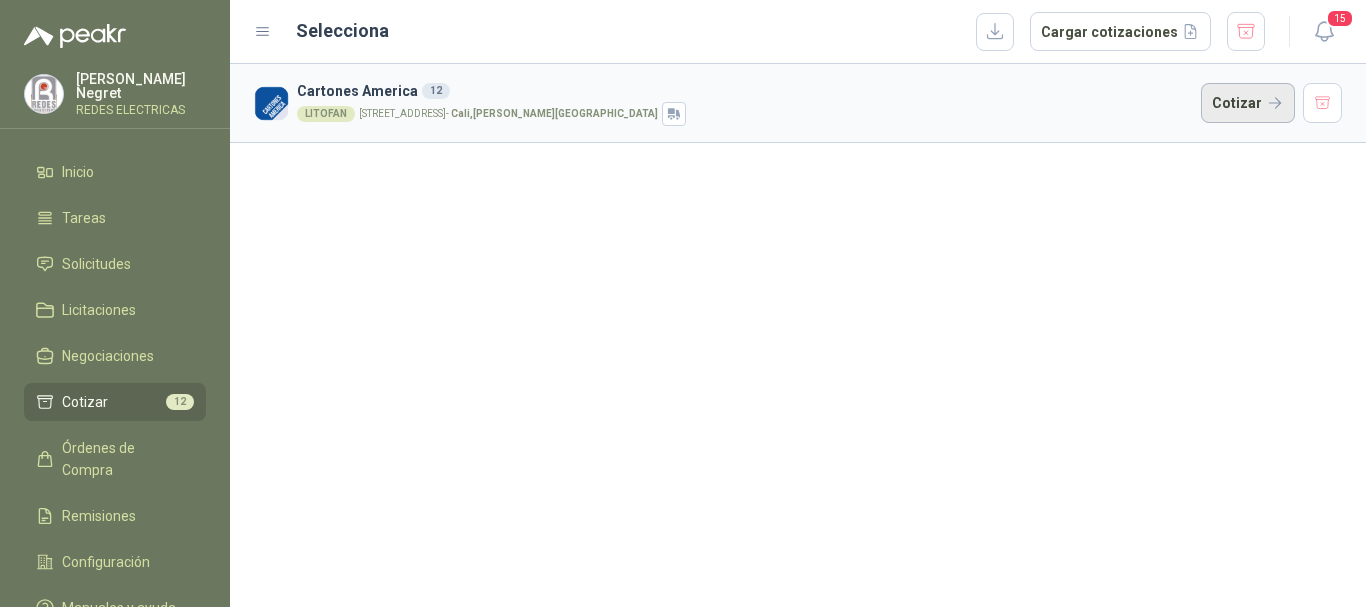 click on "Cotizar" at bounding box center [1248, 103] 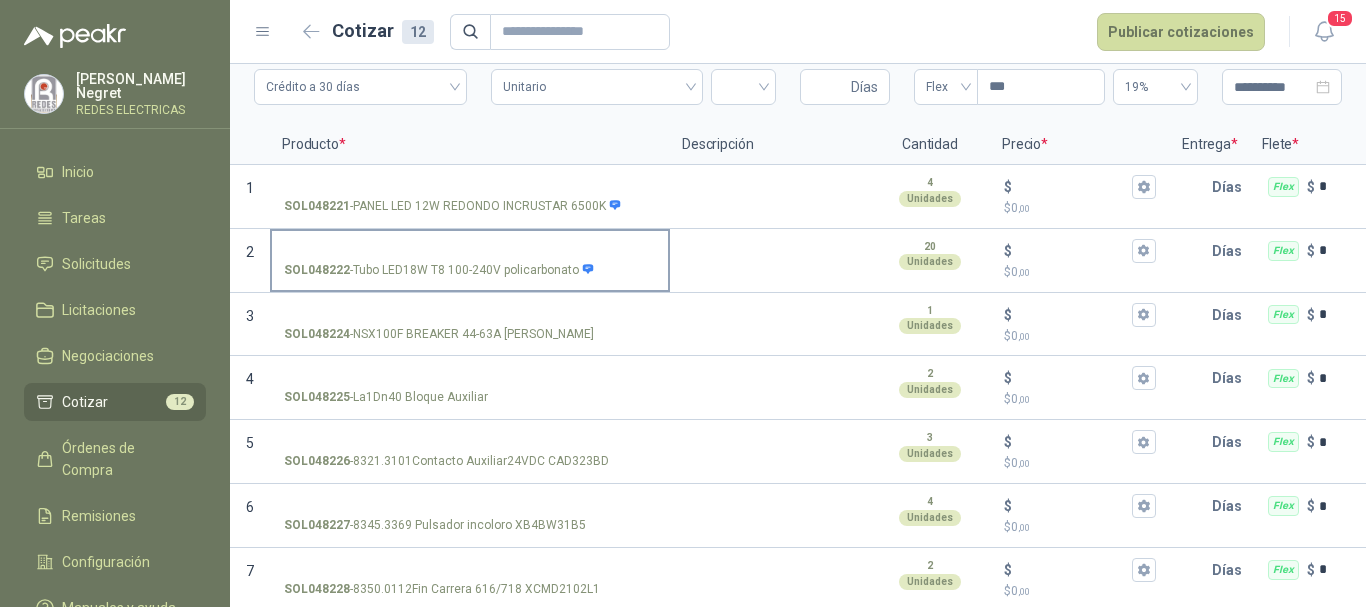scroll, scrollTop: 200, scrollLeft: 0, axis: vertical 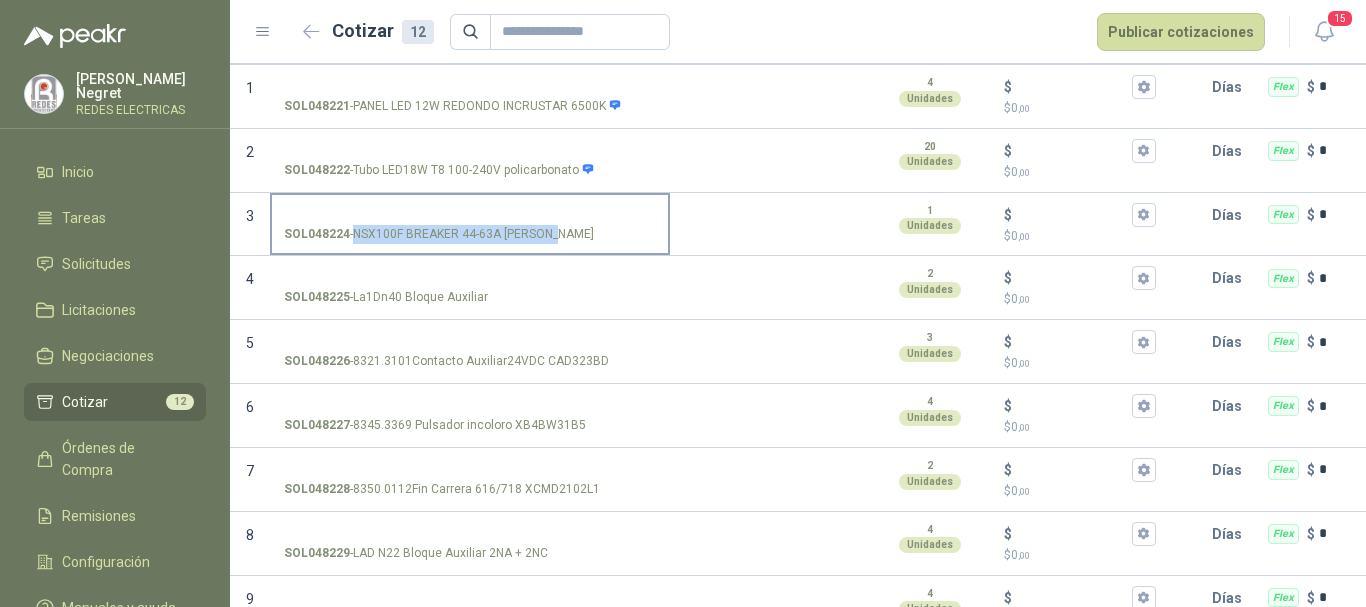 copy on "NSX100F BREAKER 44-63A [PERSON_NAME]" 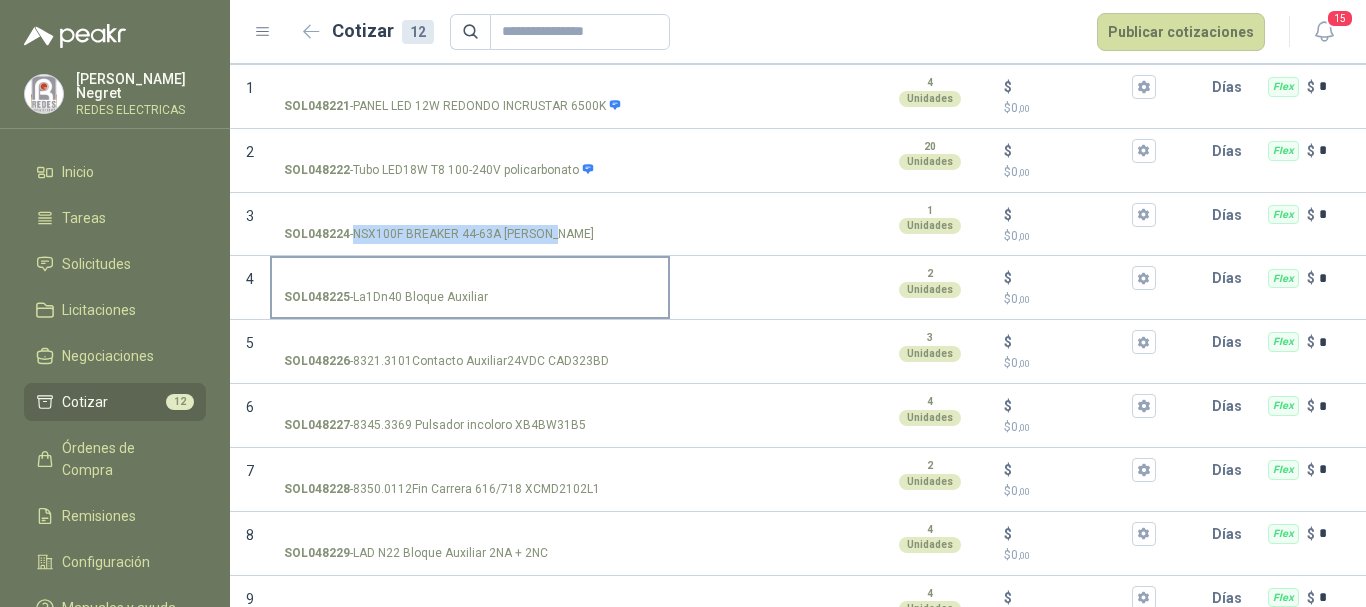 copy on "La1Dn40 Bloque Auxilia" 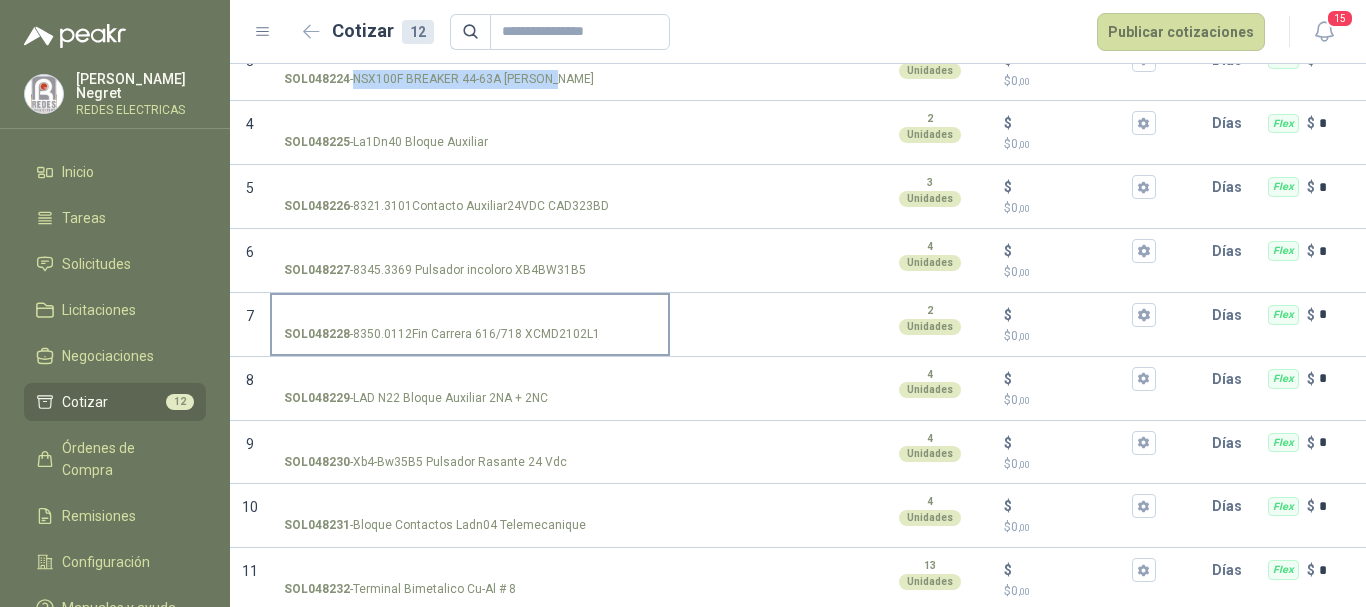 scroll, scrollTop: 400, scrollLeft: 0, axis: vertical 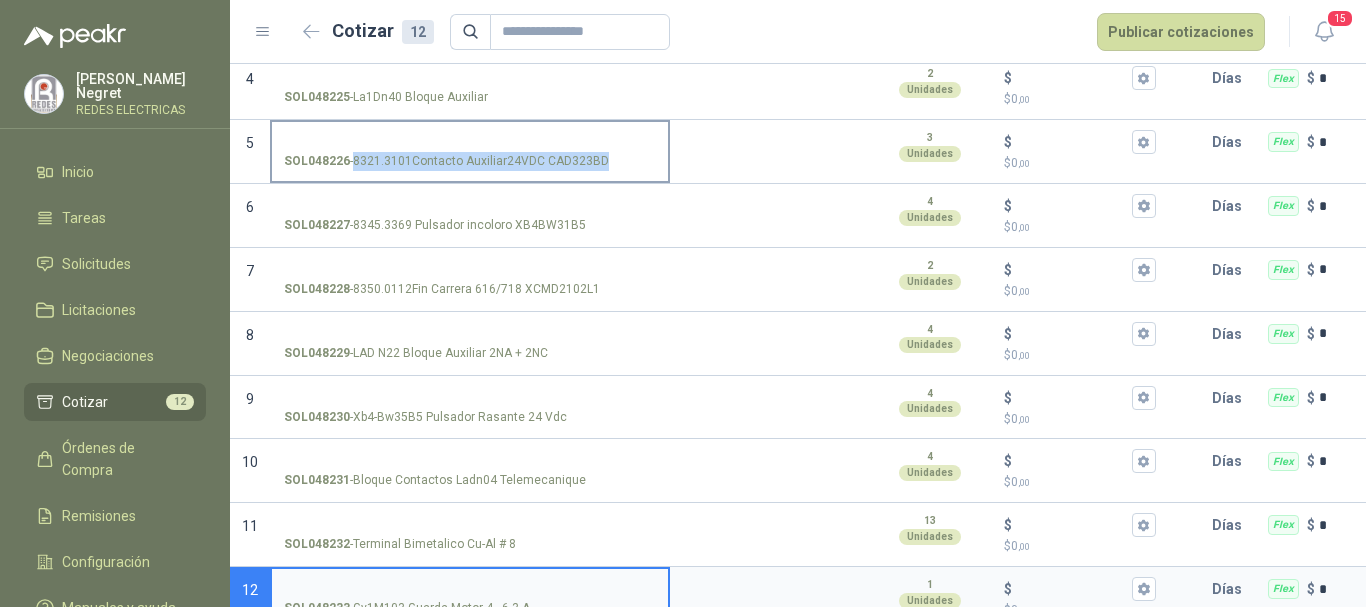 copy on "8321.3101Contacto Auxiliar24VDC CAD323BD" 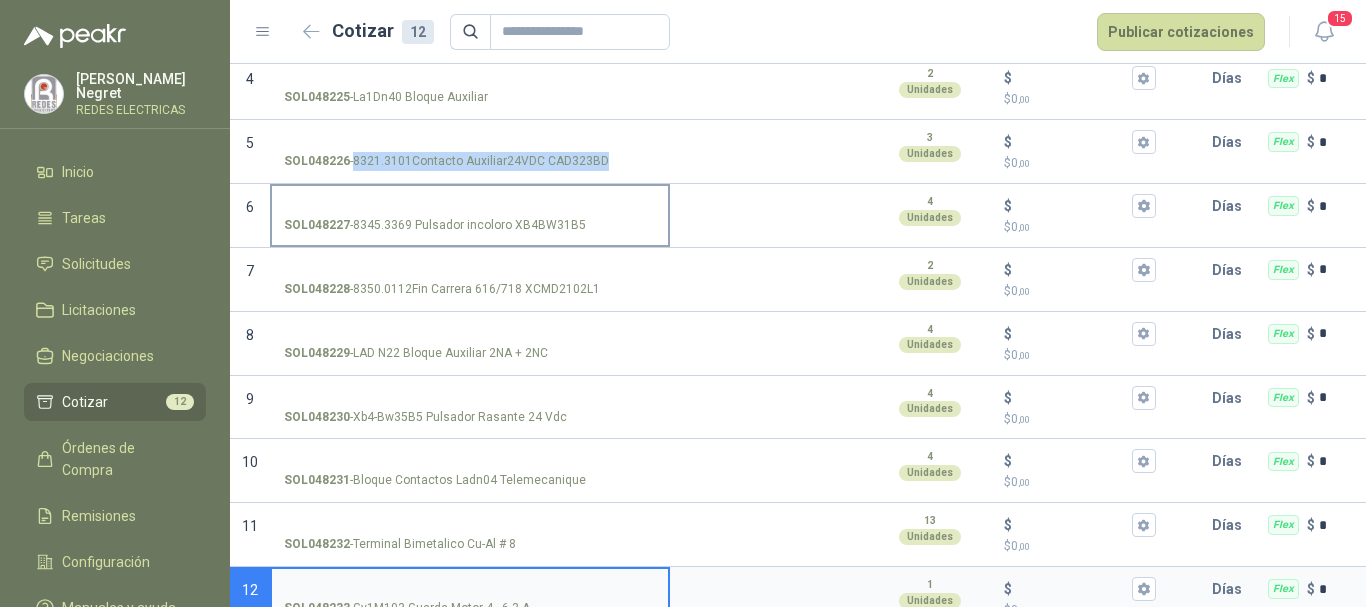copy on "-" 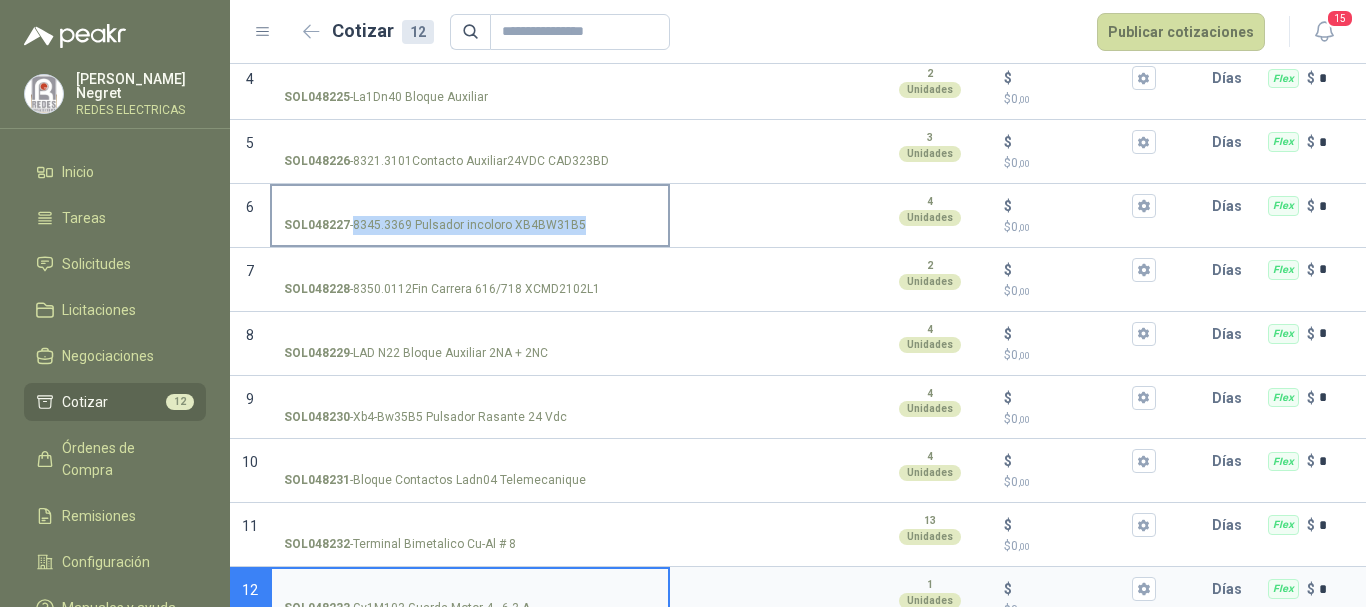 copy on "8345.3369 Pulsador incoloro XB4BW31B5" 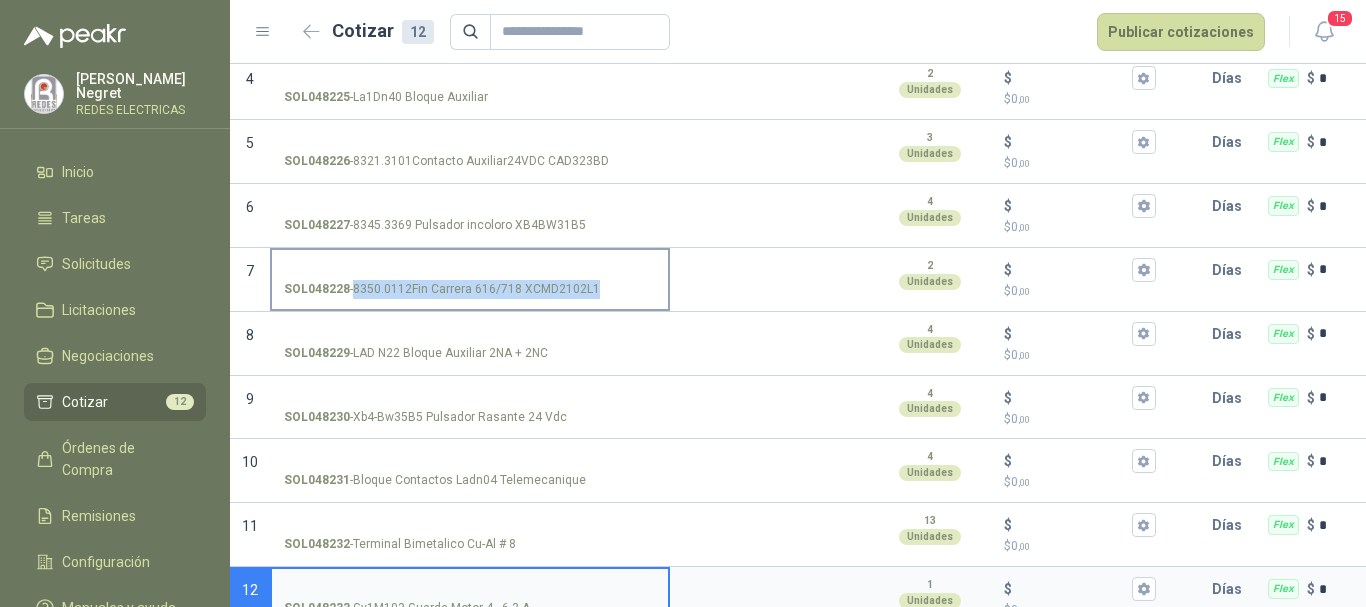 copy on "8350.0112Fin Carrera 616/718 XCMD2102L1" 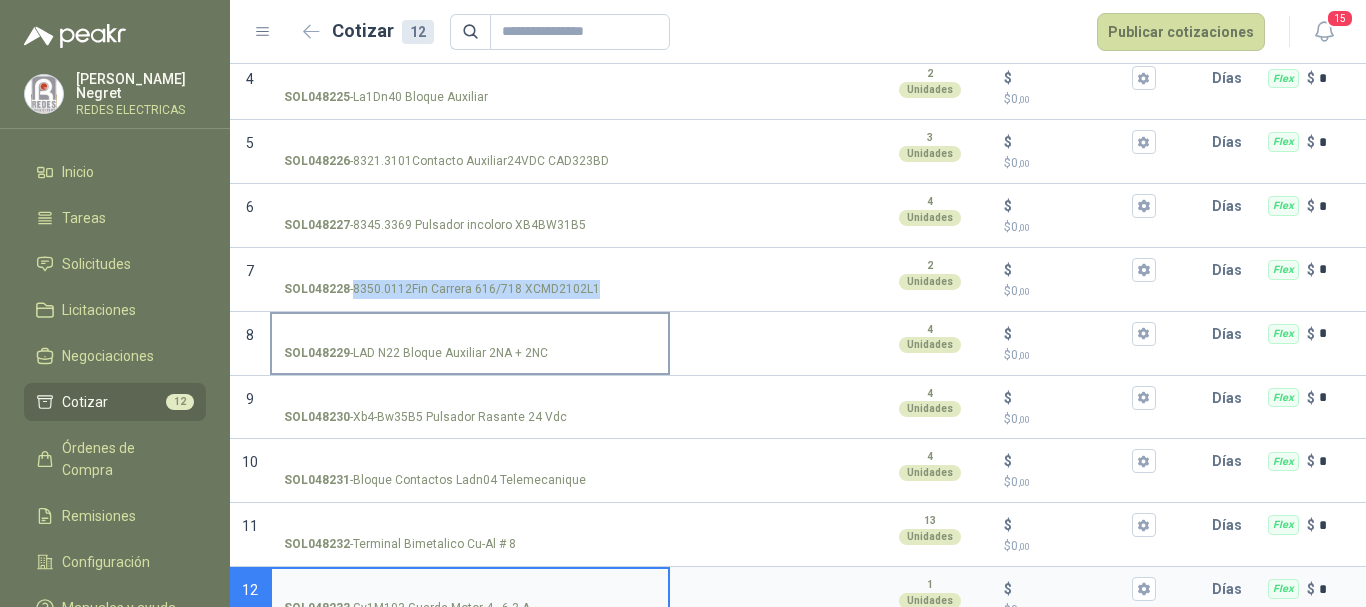 drag, startPoint x: 356, startPoint y: 355, endPoint x: 547, endPoint y: 352, distance: 191.02356 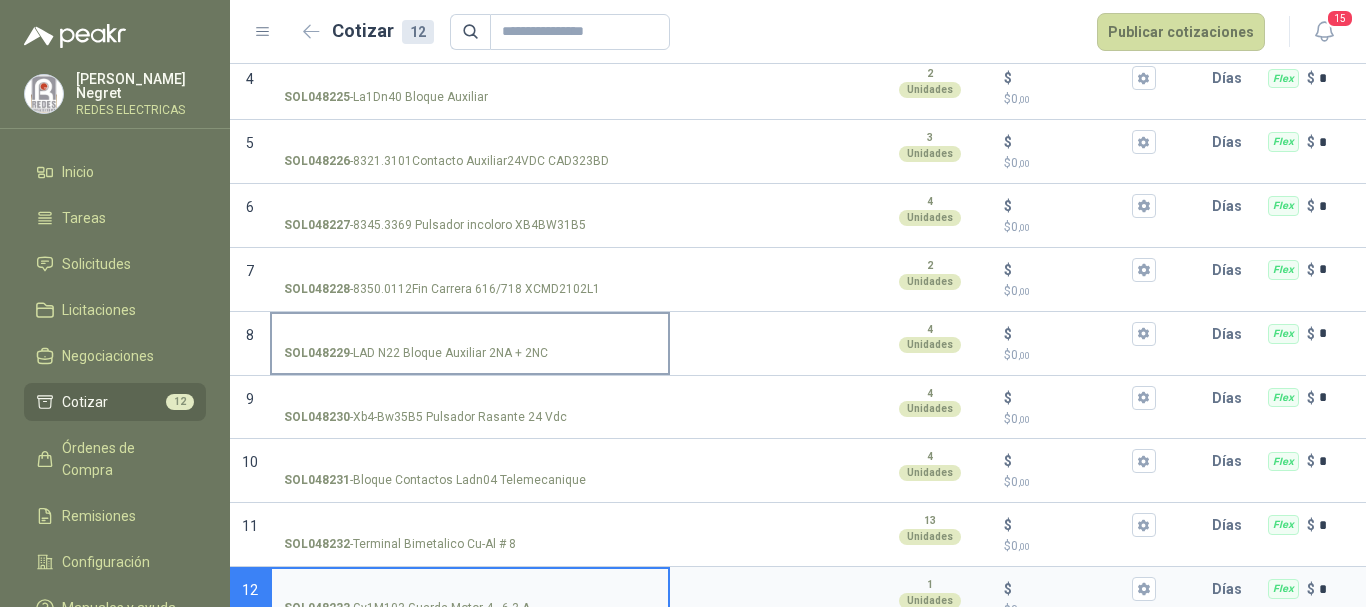 click on "SOL048229  -  LAD N22 Bloque Auxiliar 2NA + 2NC" at bounding box center (470, 342) 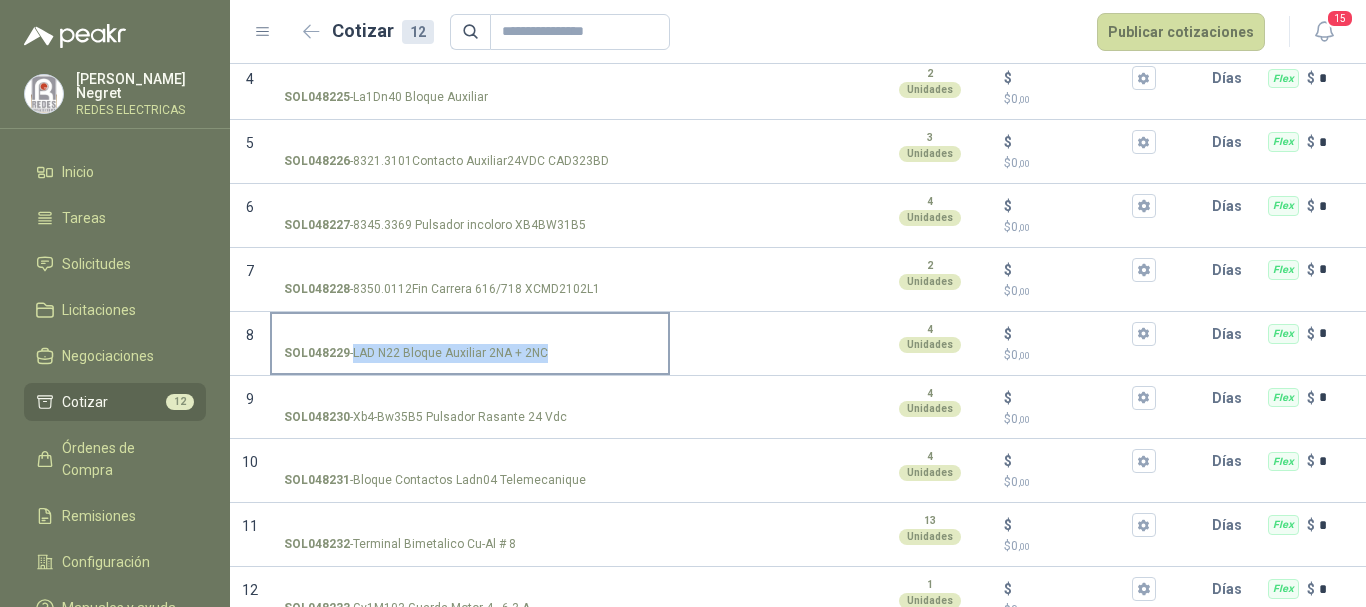 copy on "LAD N22 Bloque Auxiliar 2NA + 2NC" 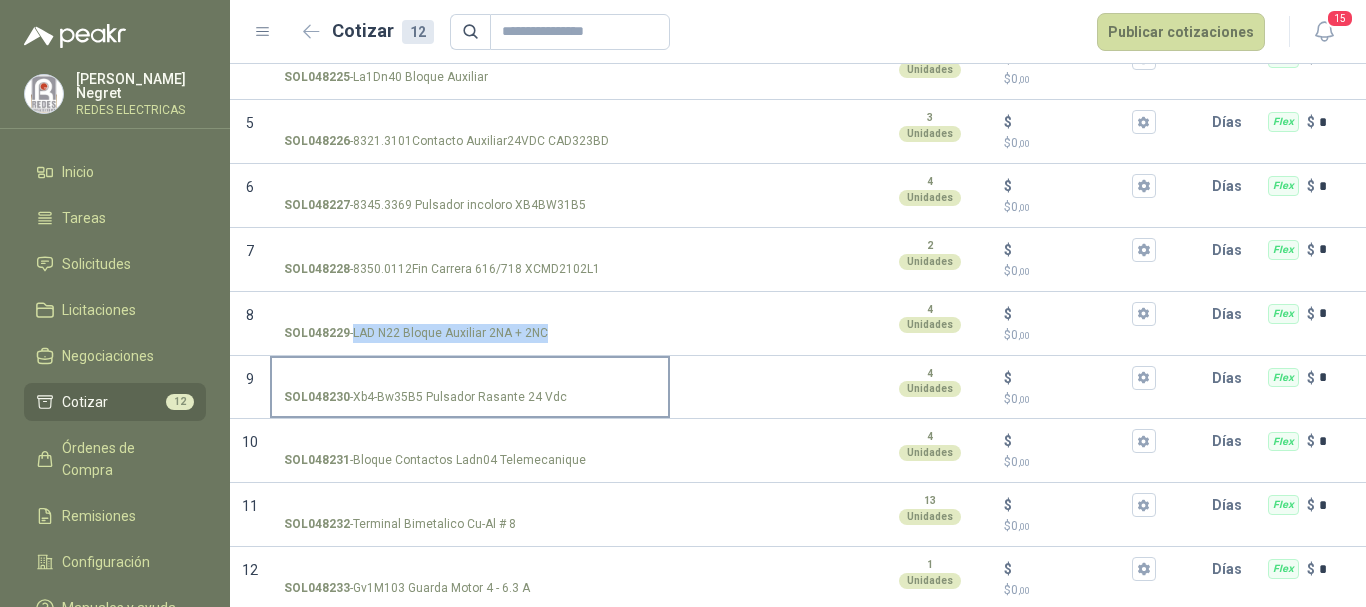 scroll, scrollTop: 440, scrollLeft: 0, axis: vertical 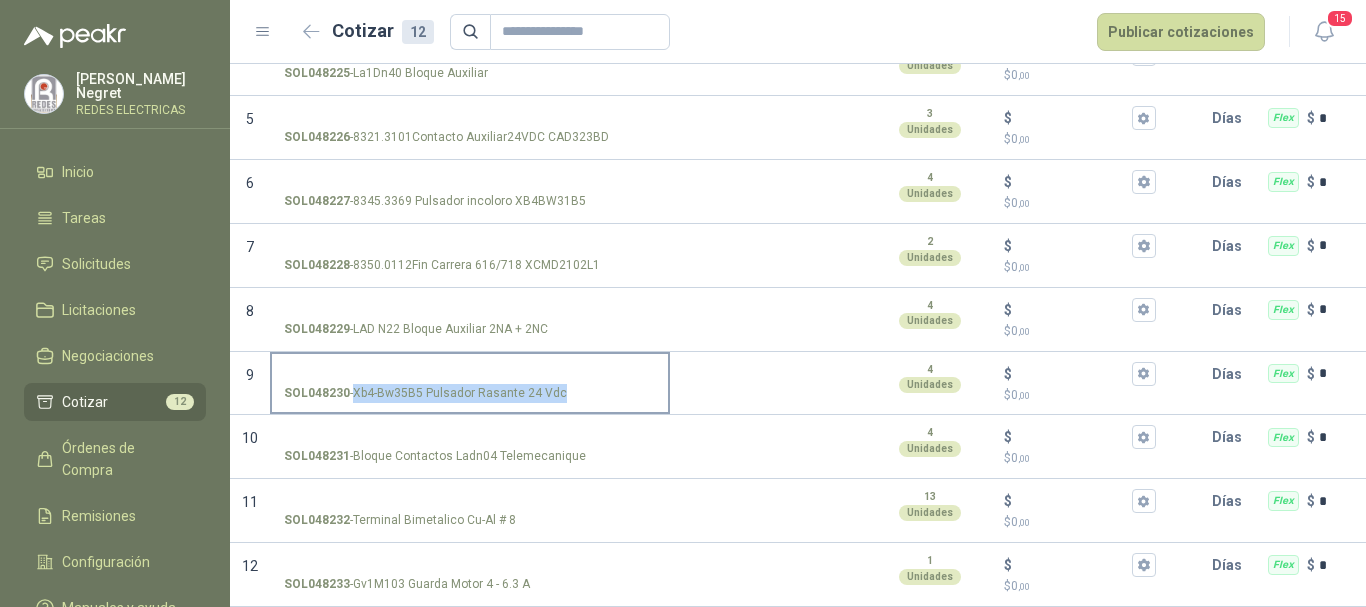 drag, startPoint x: 353, startPoint y: 376, endPoint x: 558, endPoint y: 376, distance: 205 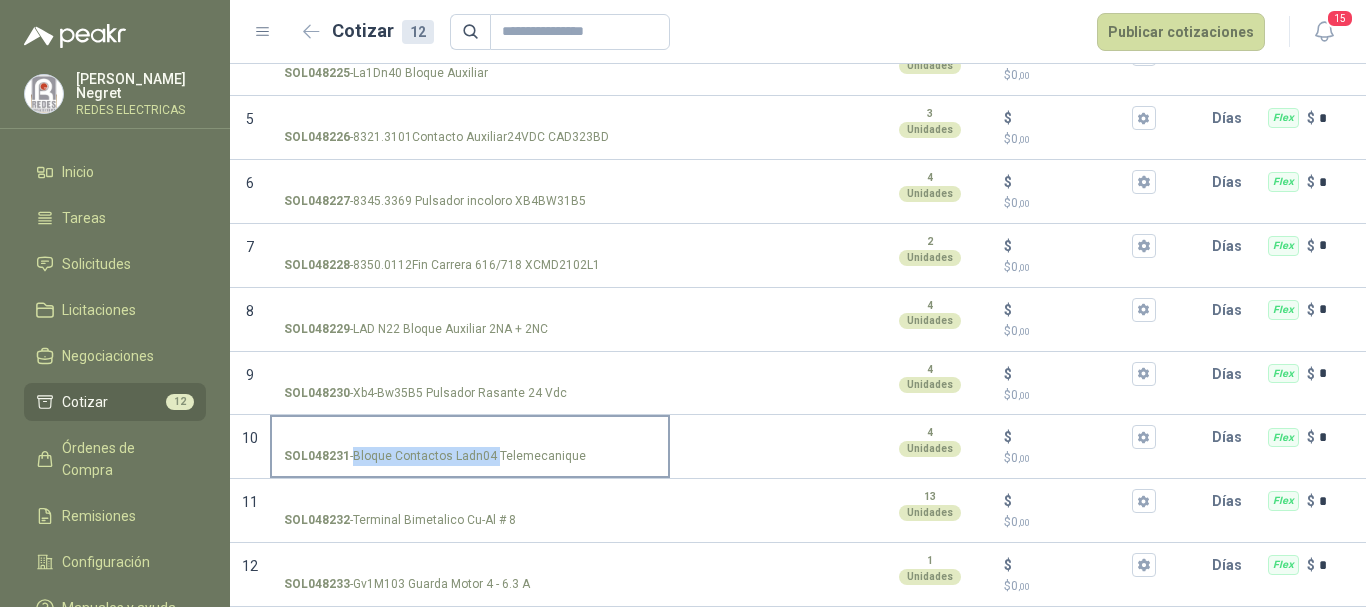drag, startPoint x: 358, startPoint y: 437, endPoint x: 493, endPoint y: 439, distance: 135.01482 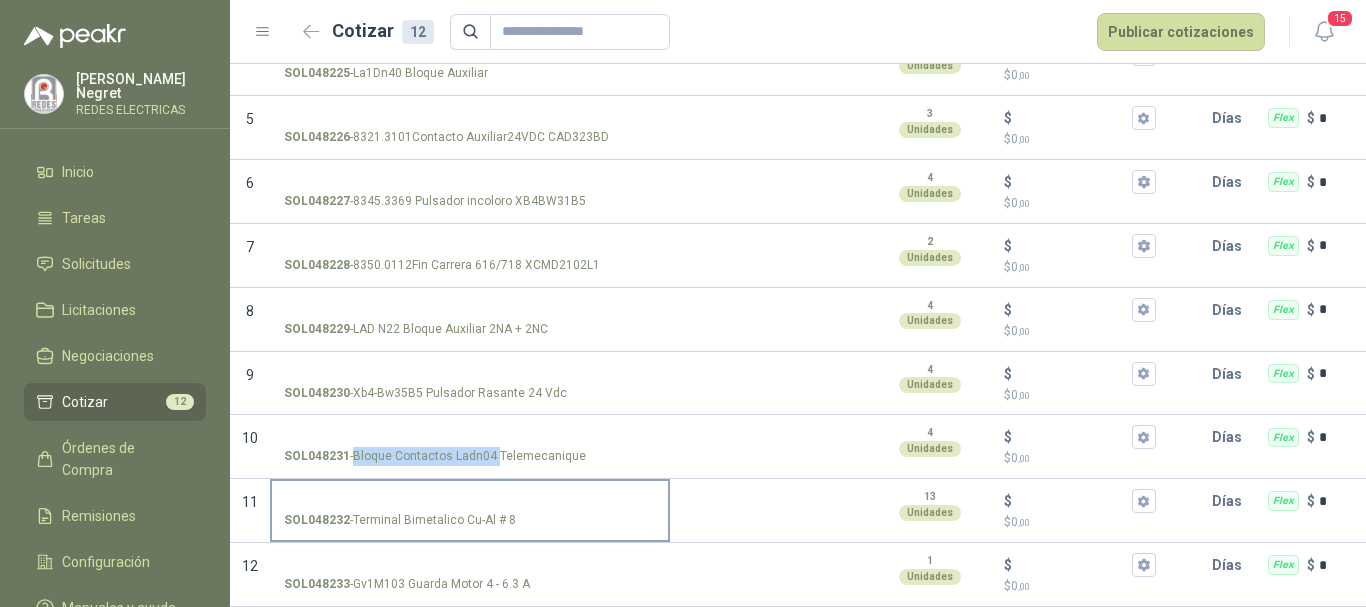 drag, startPoint x: 352, startPoint y: 504, endPoint x: 514, endPoint y: 502, distance: 162.01234 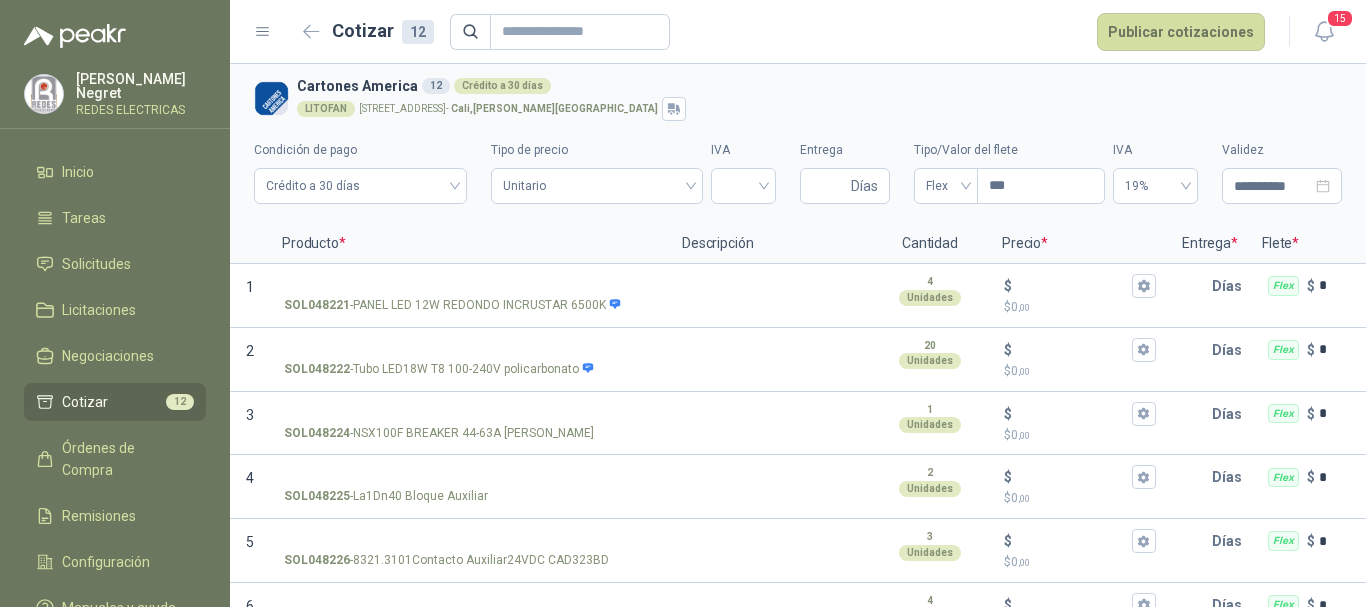 scroll, scrollTop: 0, scrollLeft: 0, axis: both 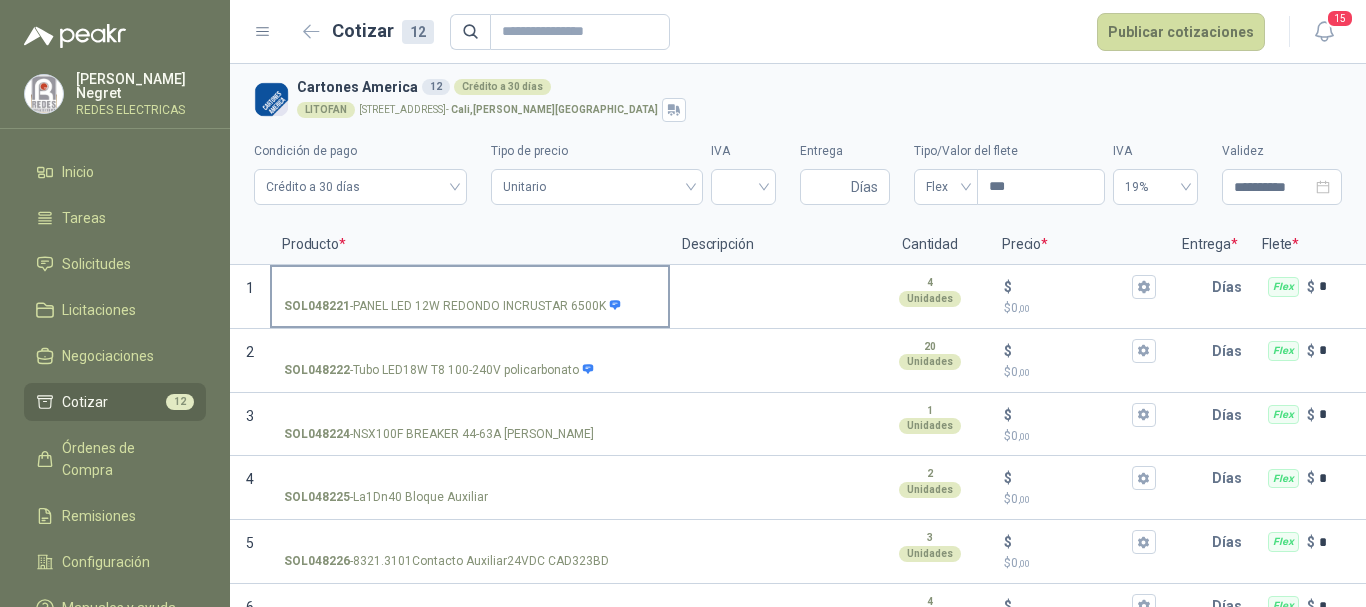 click on "SOL048221  -  PANEL LED 12W REDONDO INCRUSTAR 6500K" at bounding box center (470, 287) 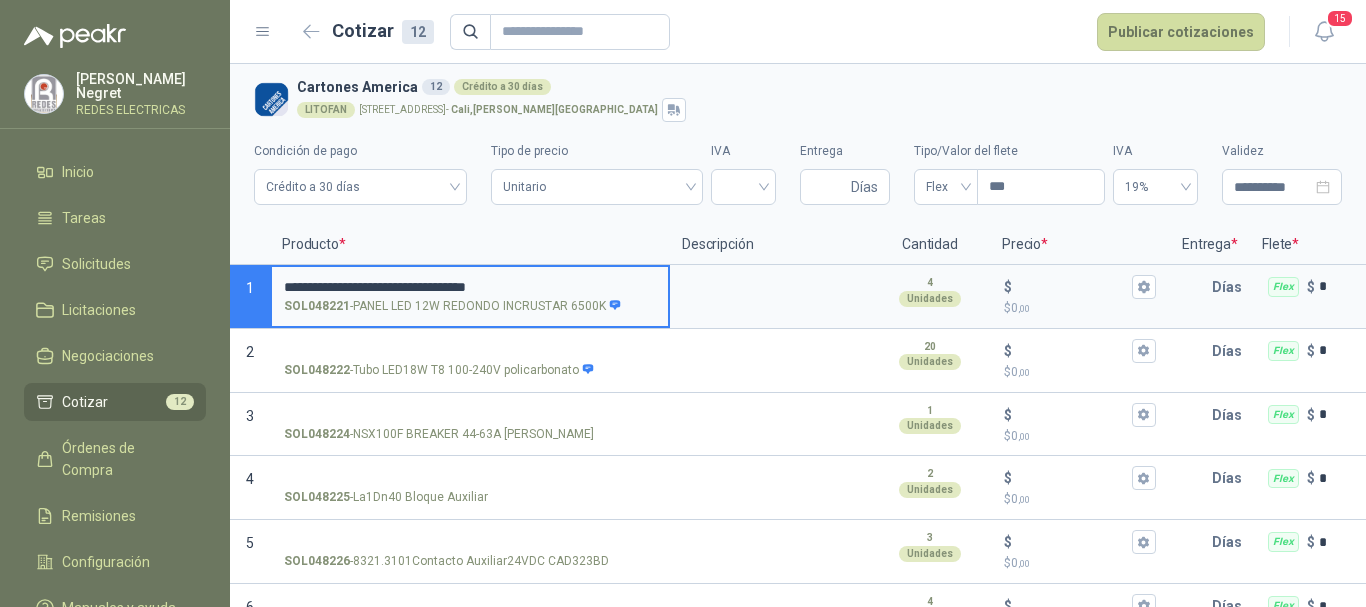 type 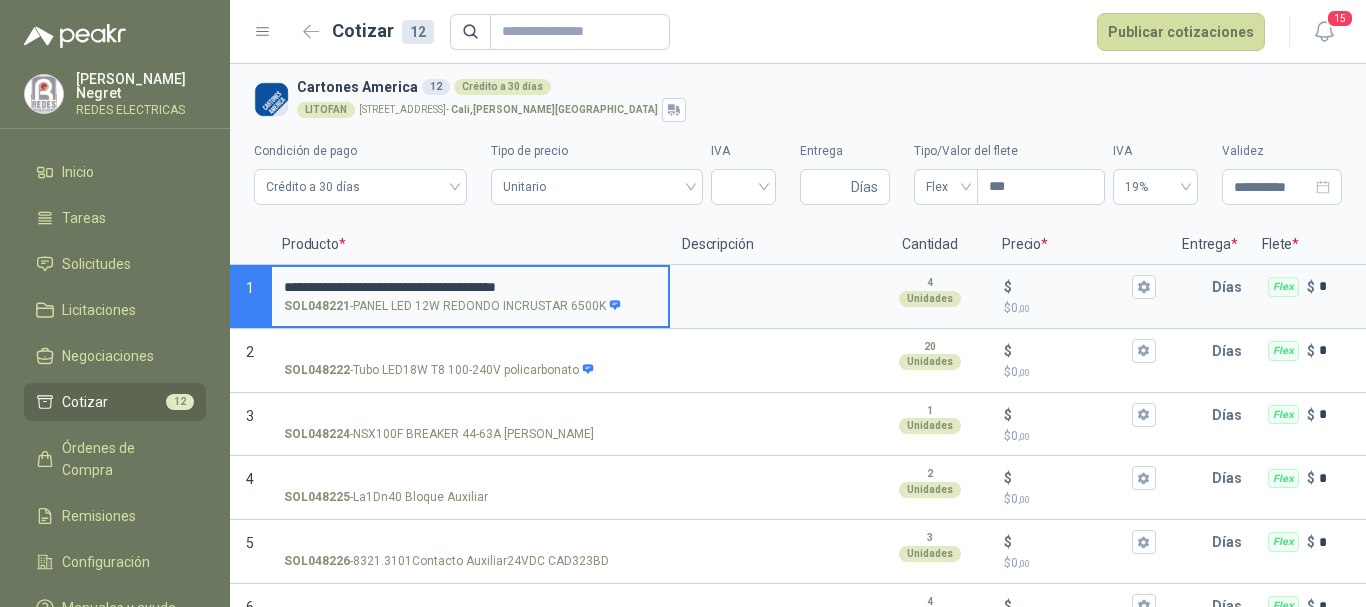 click on "**********" at bounding box center (470, 287) 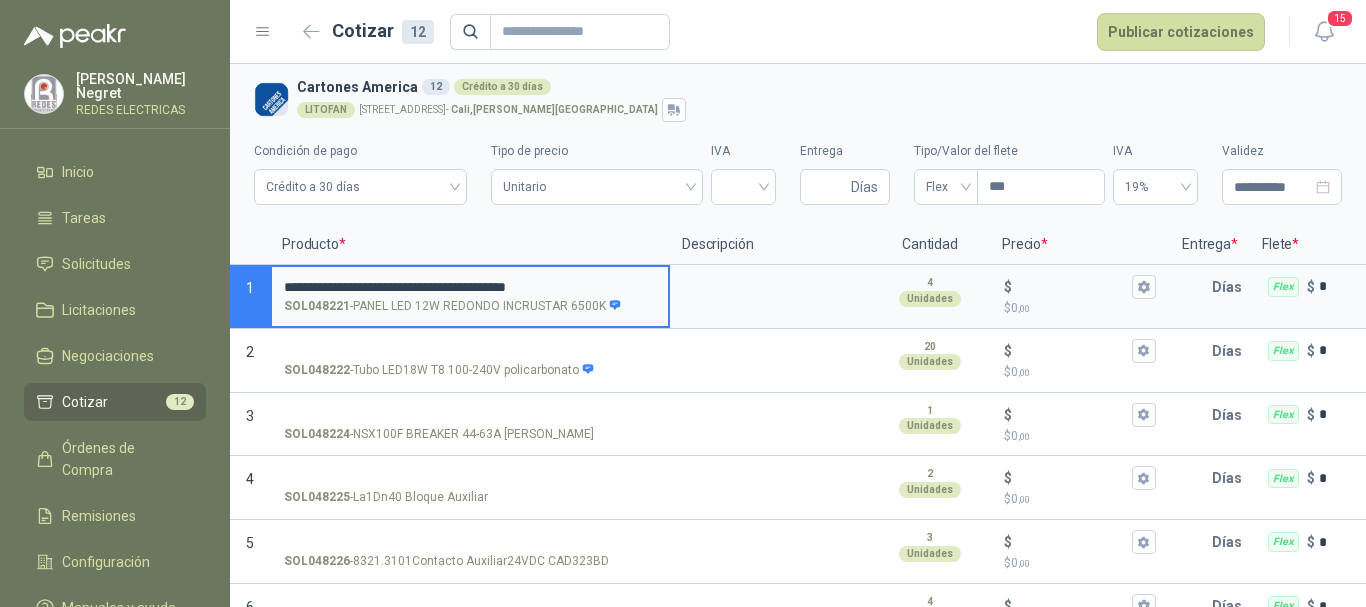 click on "**********" at bounding box center (470, 287) 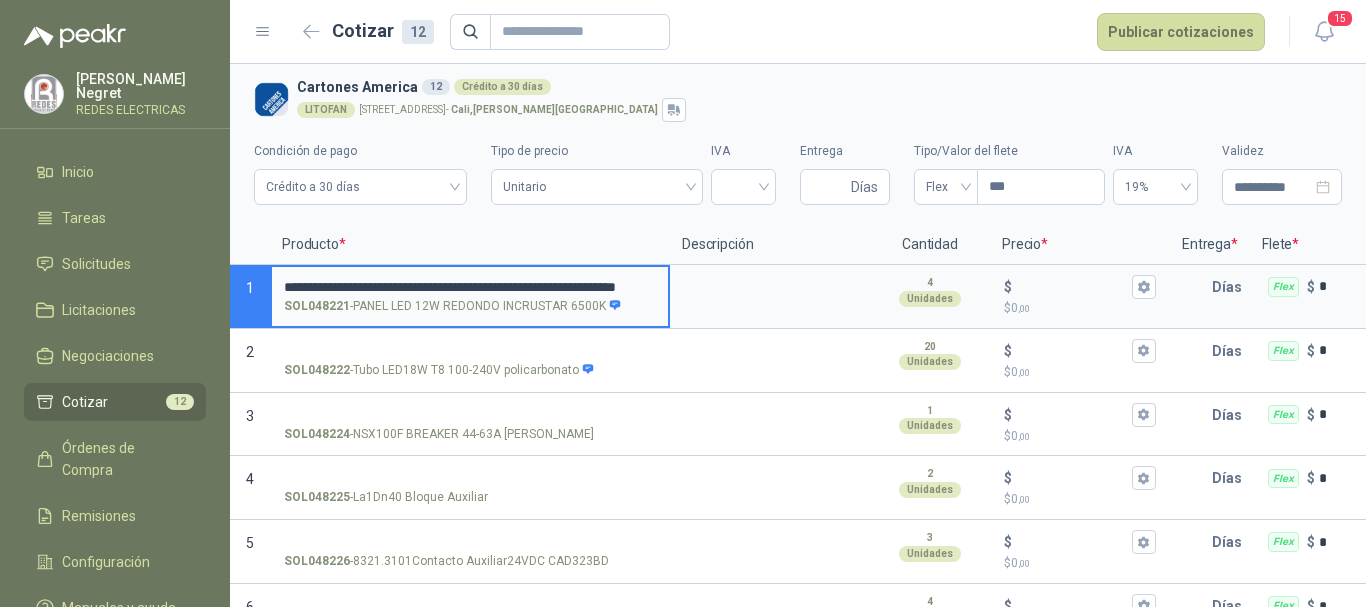 type on "**********" 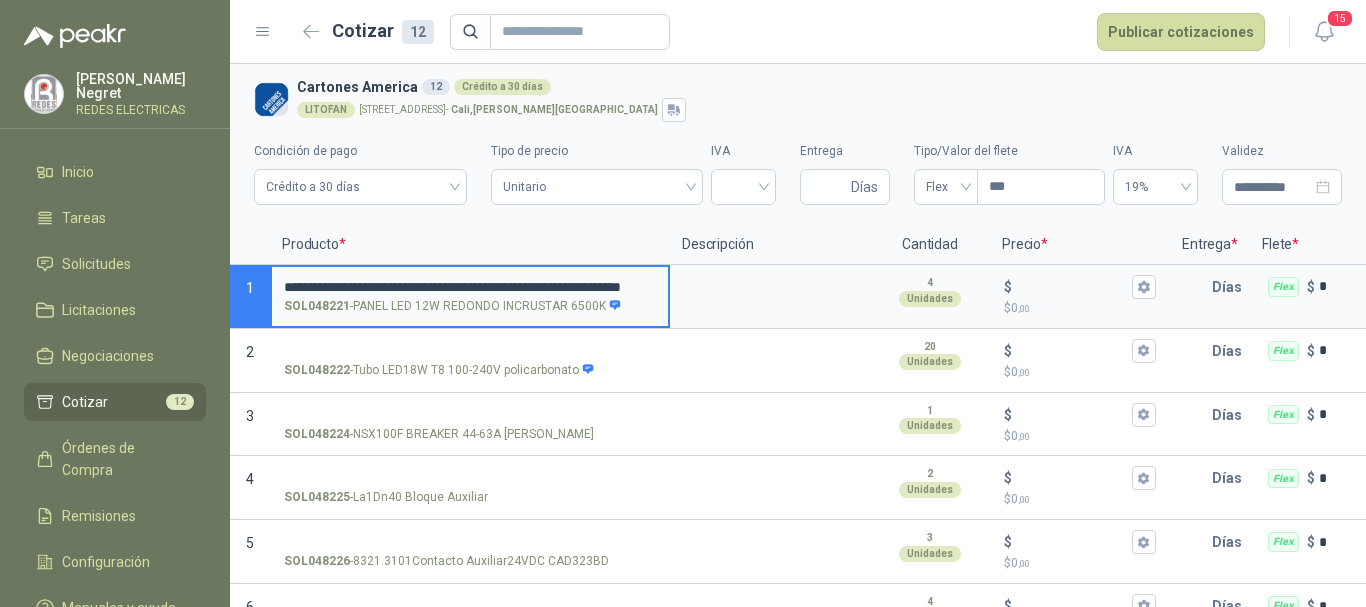 scroll, scrollTop: 0, scrollLeft: 125, axis: horizontal 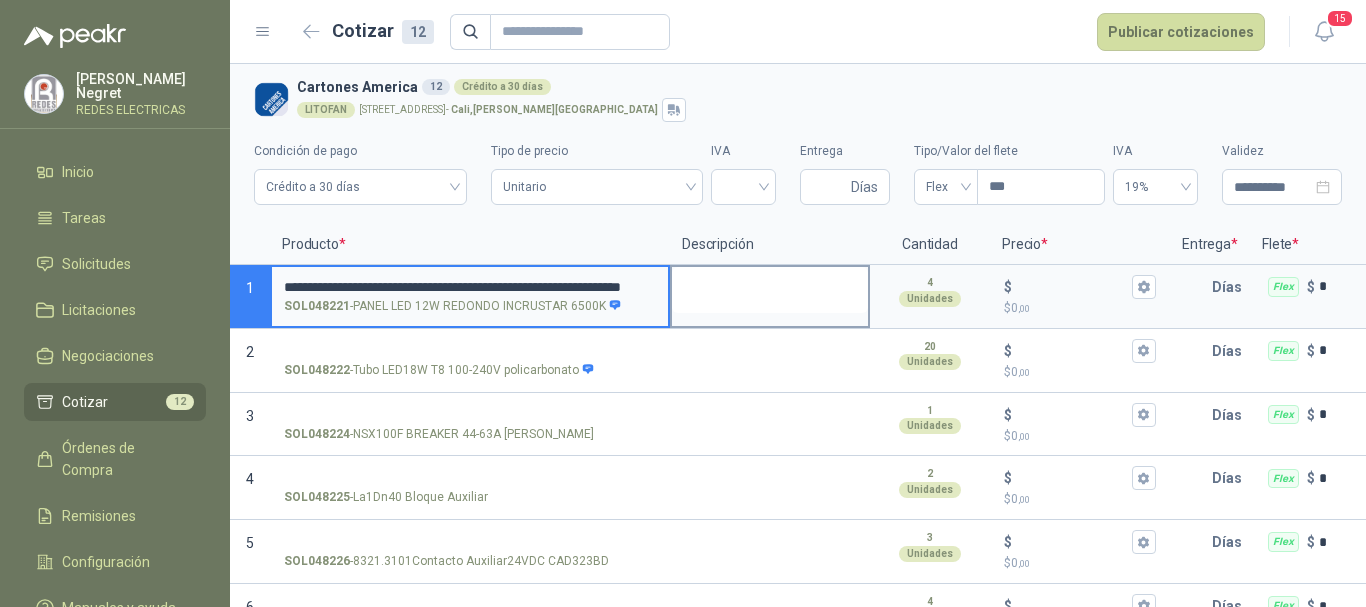 click at bounding box center (770, 290) 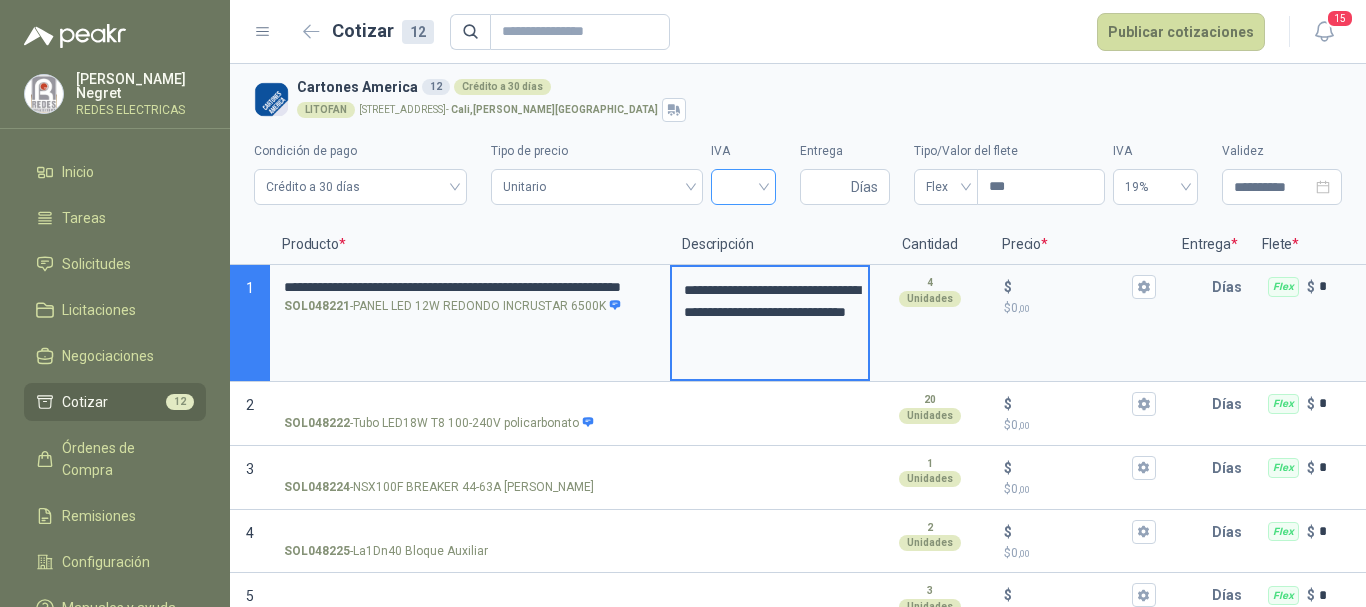 click at bounding box center (743, 185) 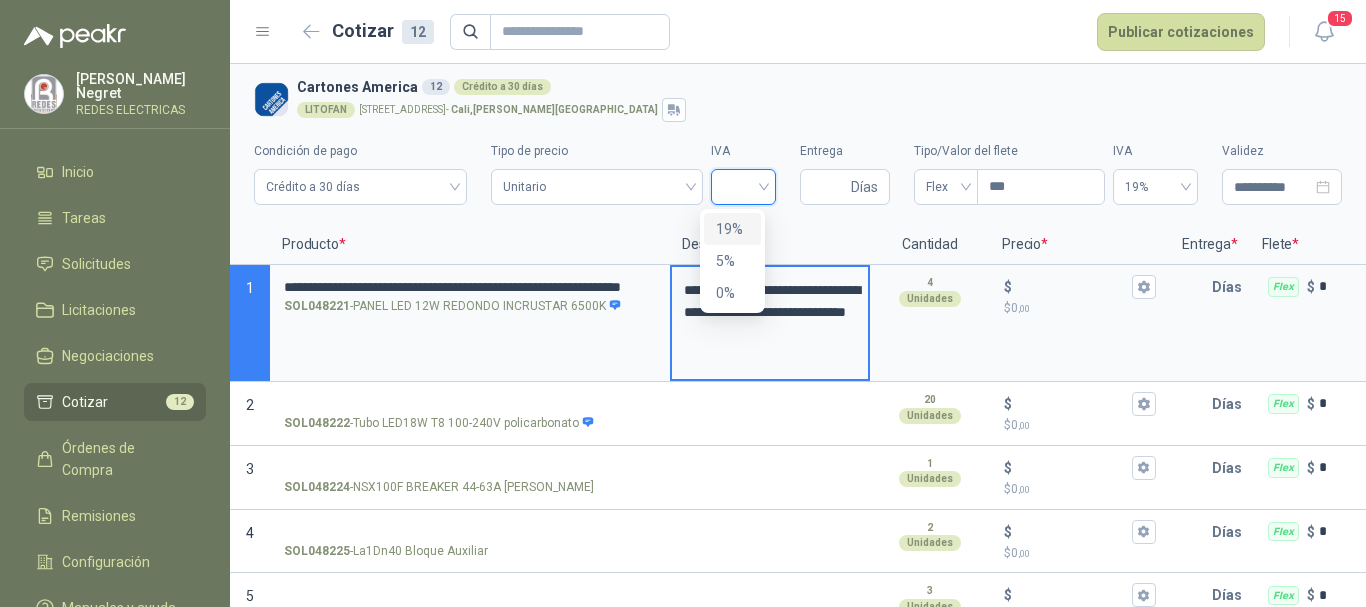 click on "19%" at bounding box center [732, 229] 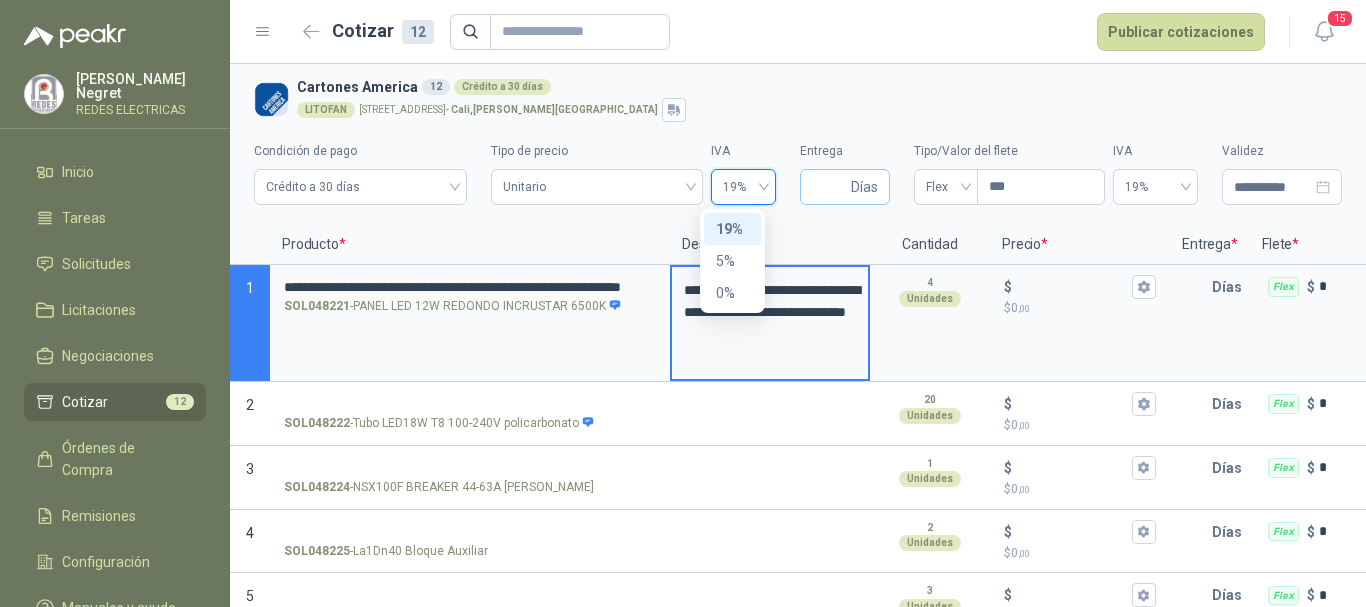 type 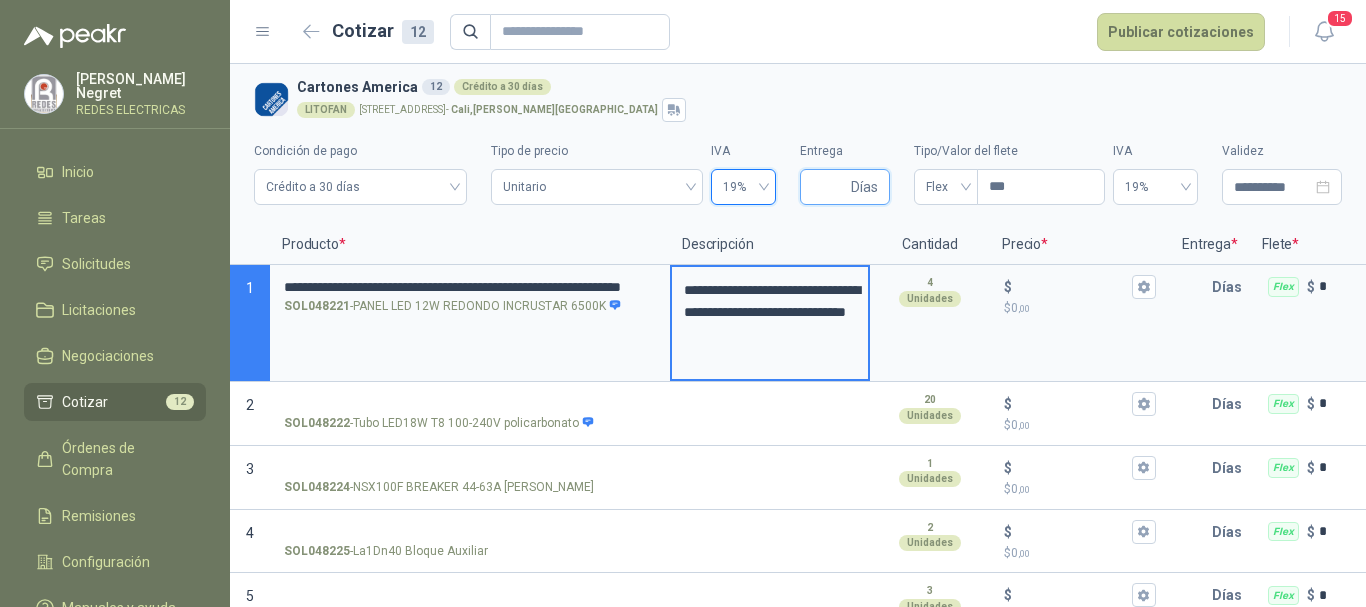 click on "Entrega" at bounding box center [829, 187] 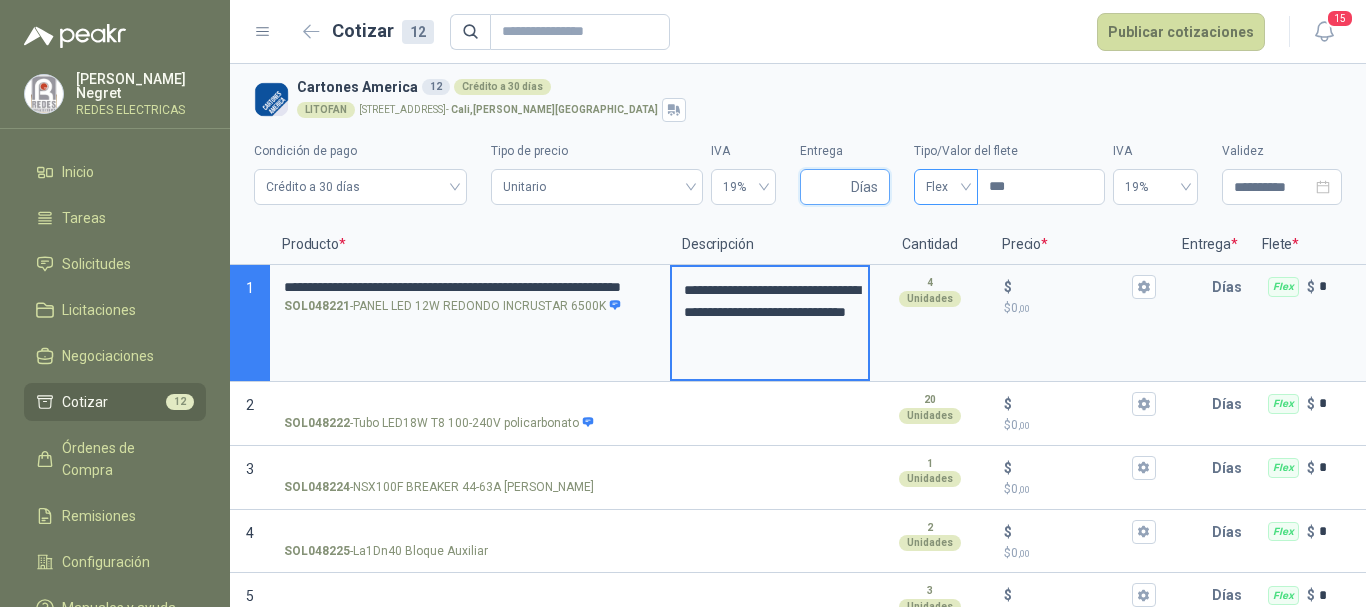 type on "*" 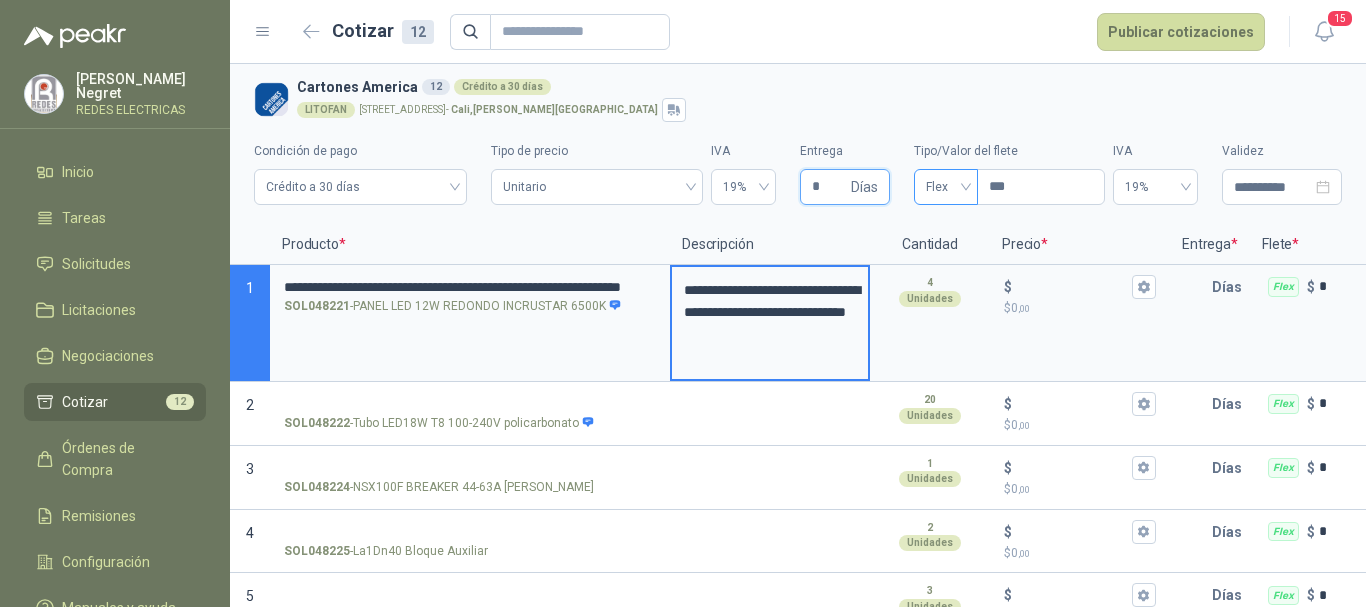 type 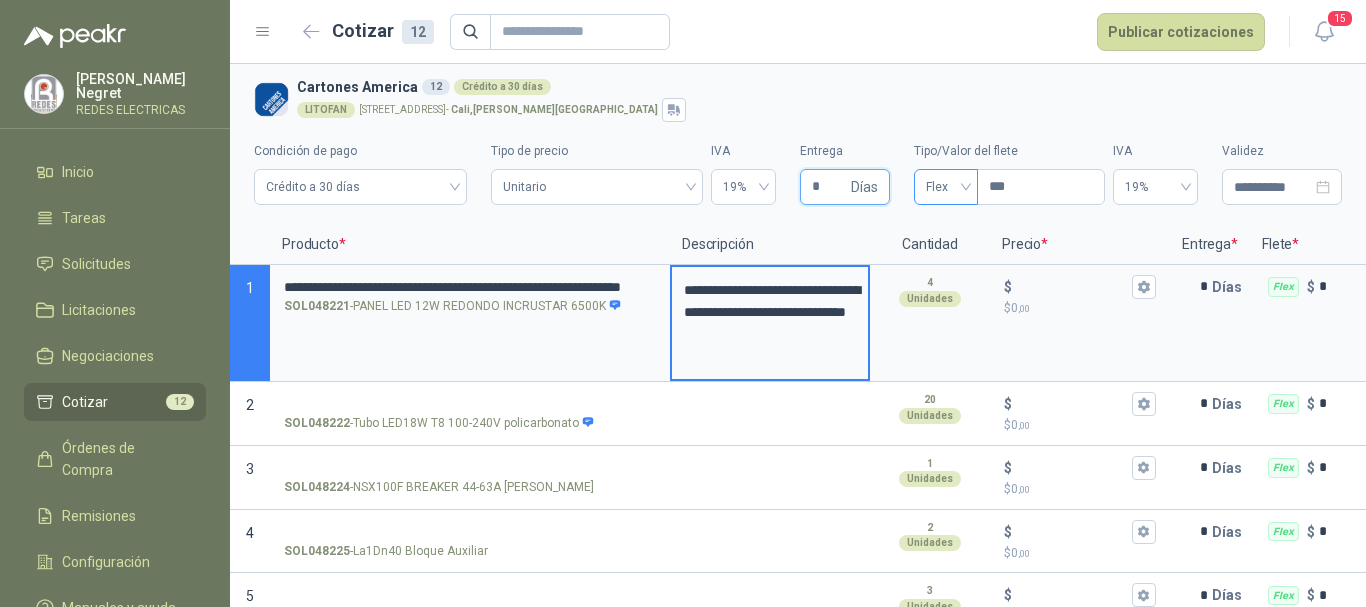 click on "Flex" at bounding box center (946, 187) 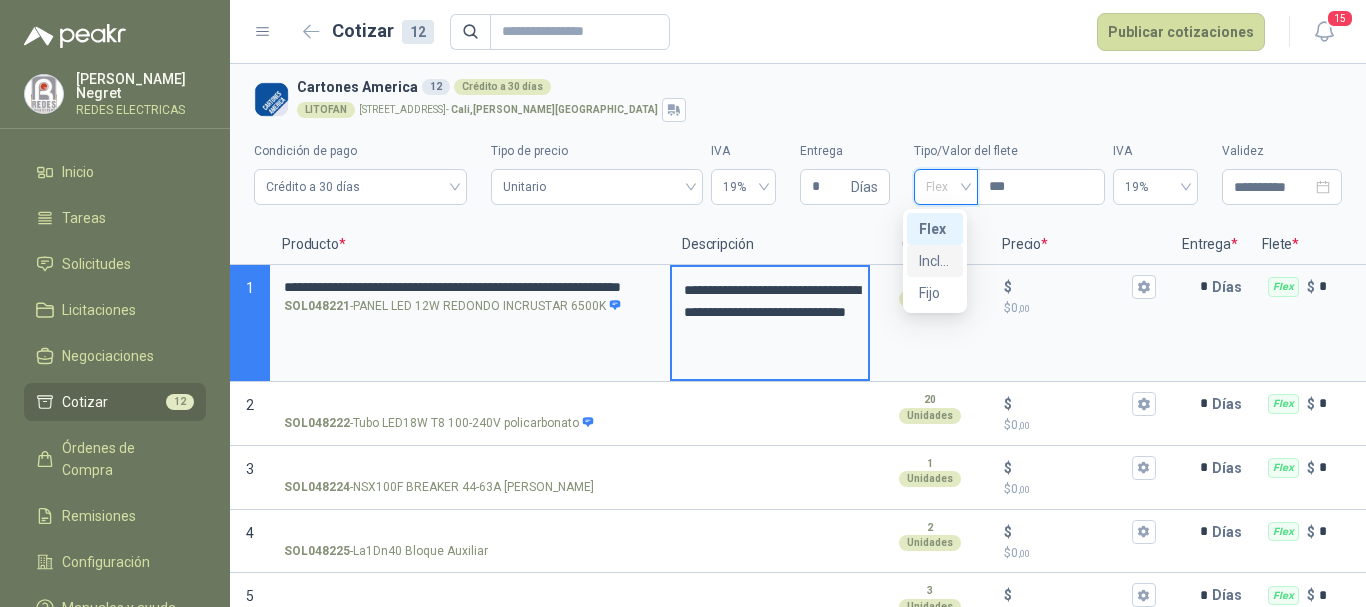 click on "Incluido" at bounding box center (935, 261) 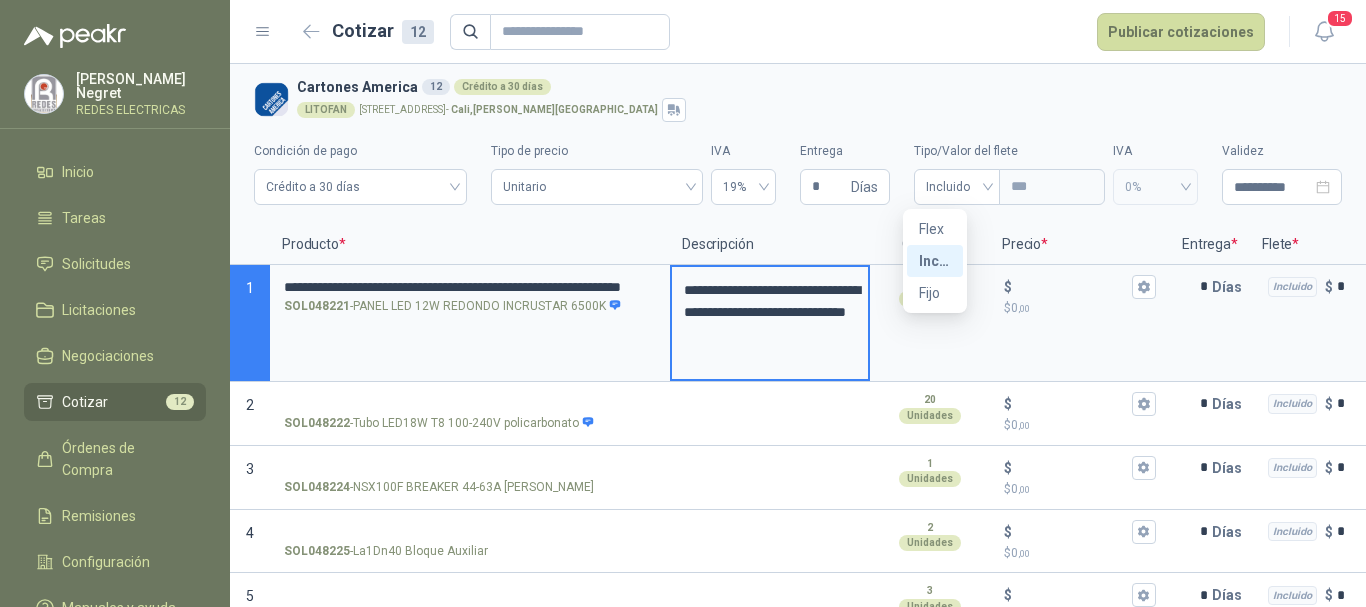 type 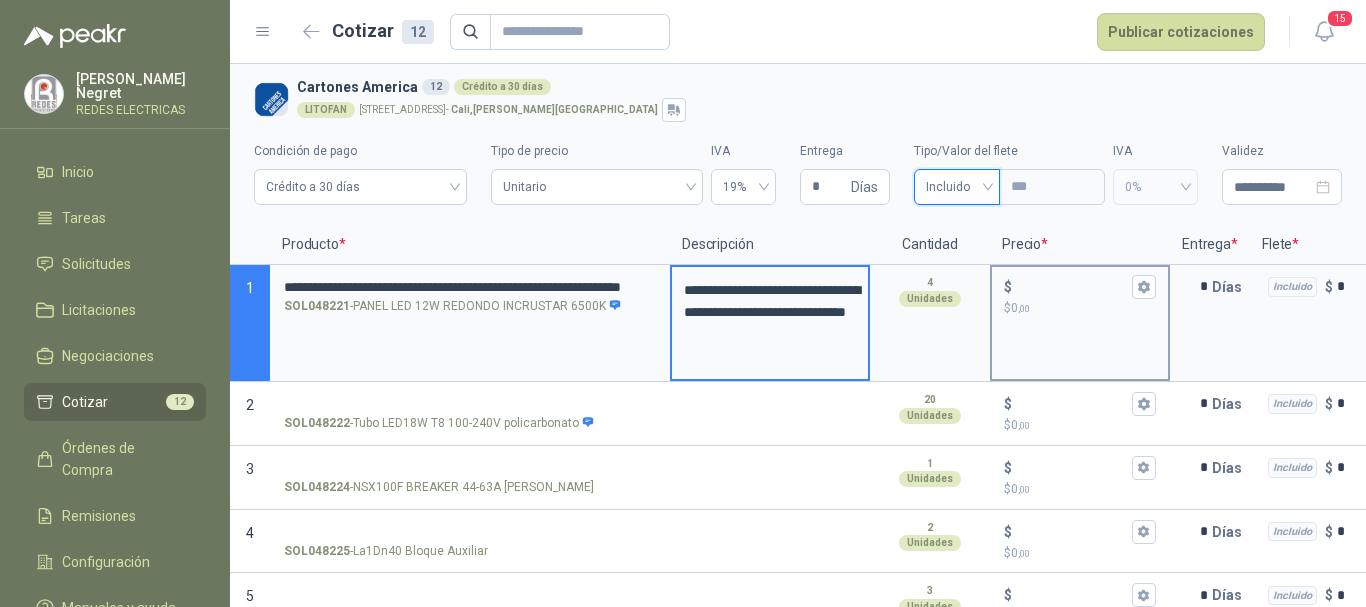 click on "$  0 ,00" at bounding box center (1080, 308) 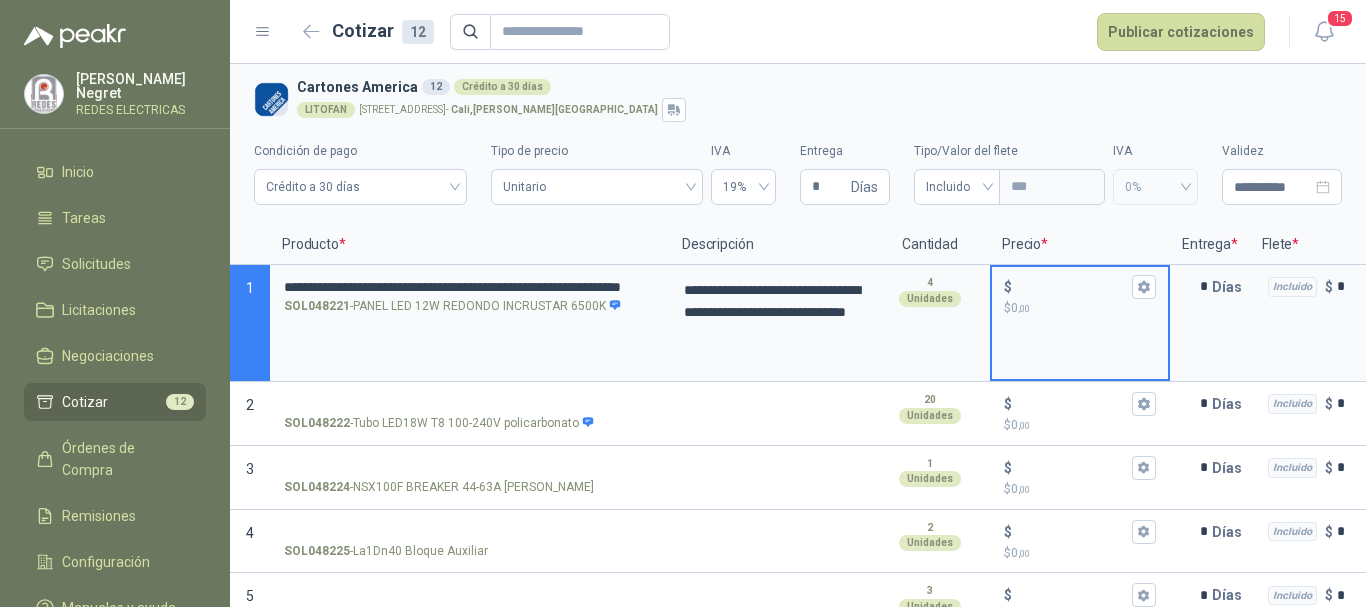 click on "$ $  0 ,00" at bounding box center (1072, 286) 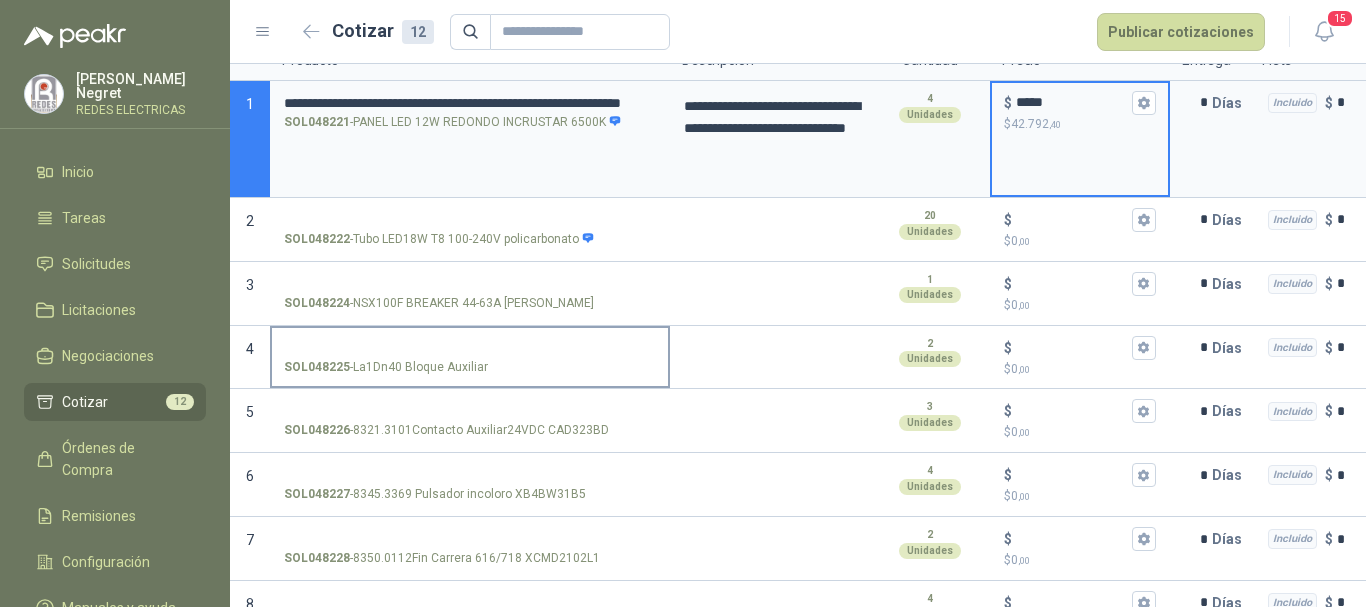 scroll, scrollTop: 200, scrollLeft: 0, axis: vertical 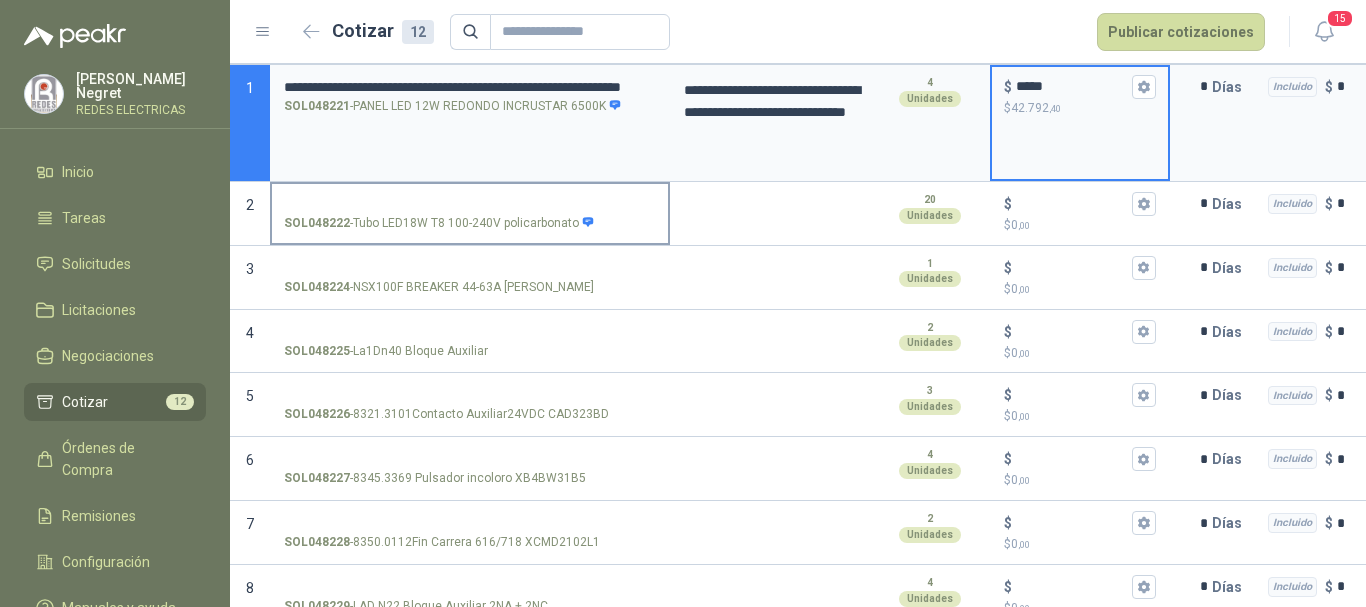 type on "*****" 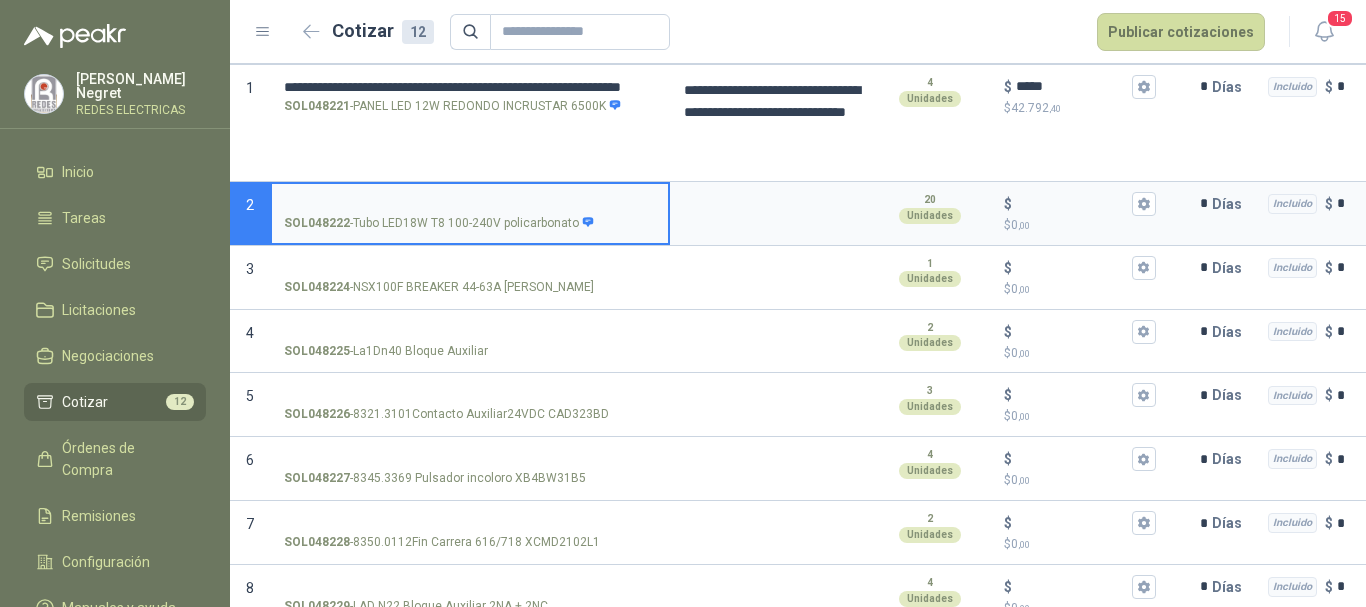 click on "SOL048222  -  Tubo LED18W T8 100-240V policarbonato" at bounding box center (470, 204) 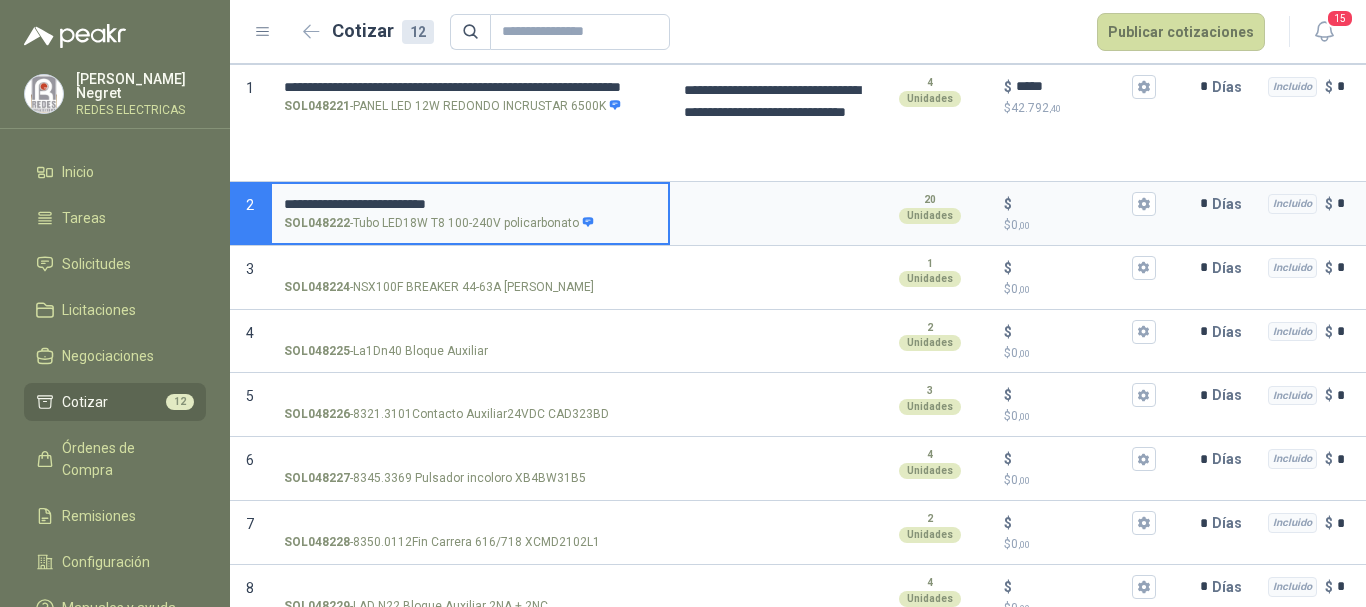 type 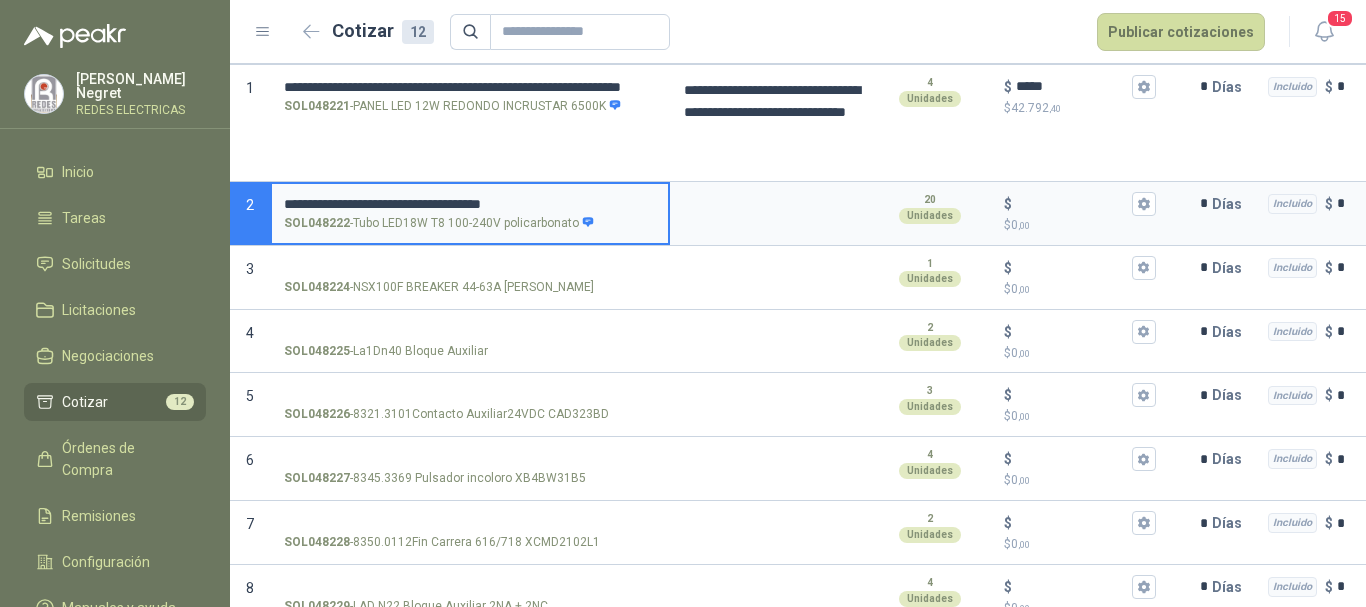 click on "**********" at bounding box center [470, 204] 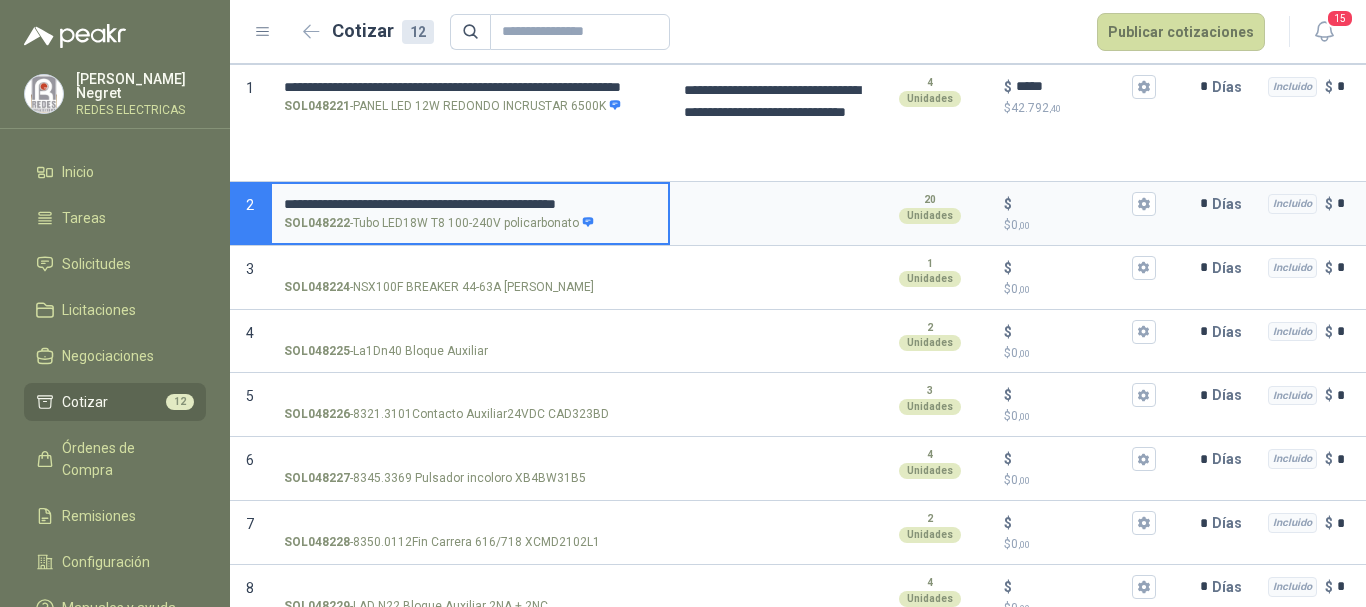 scroll, scrollTop: 0, scrollLeft: 58, axis: horizontal 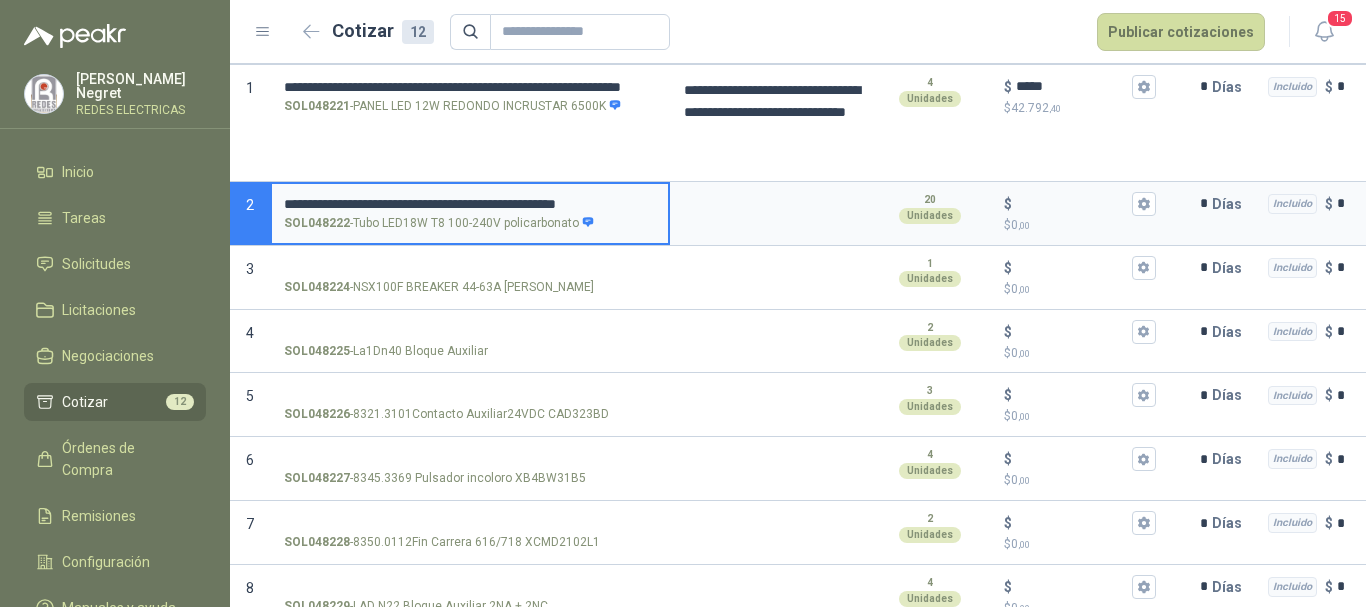 type on "**********" 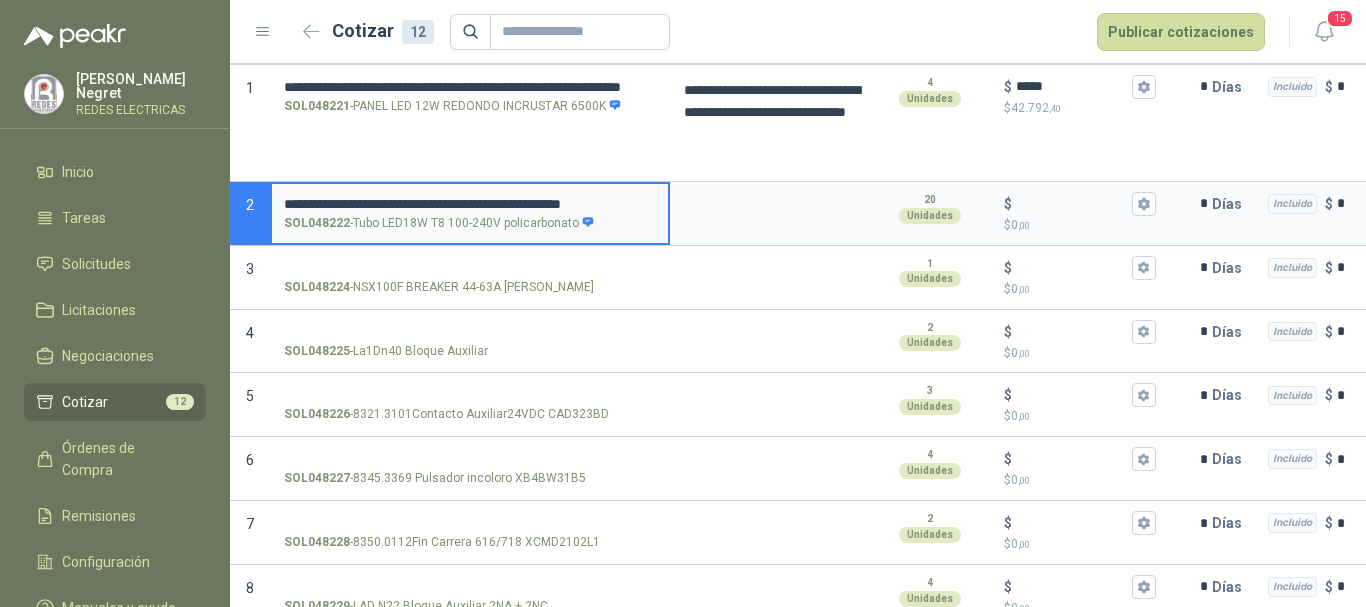 scroll, scrollTop: 0, scrollLeft: 0, axis: both 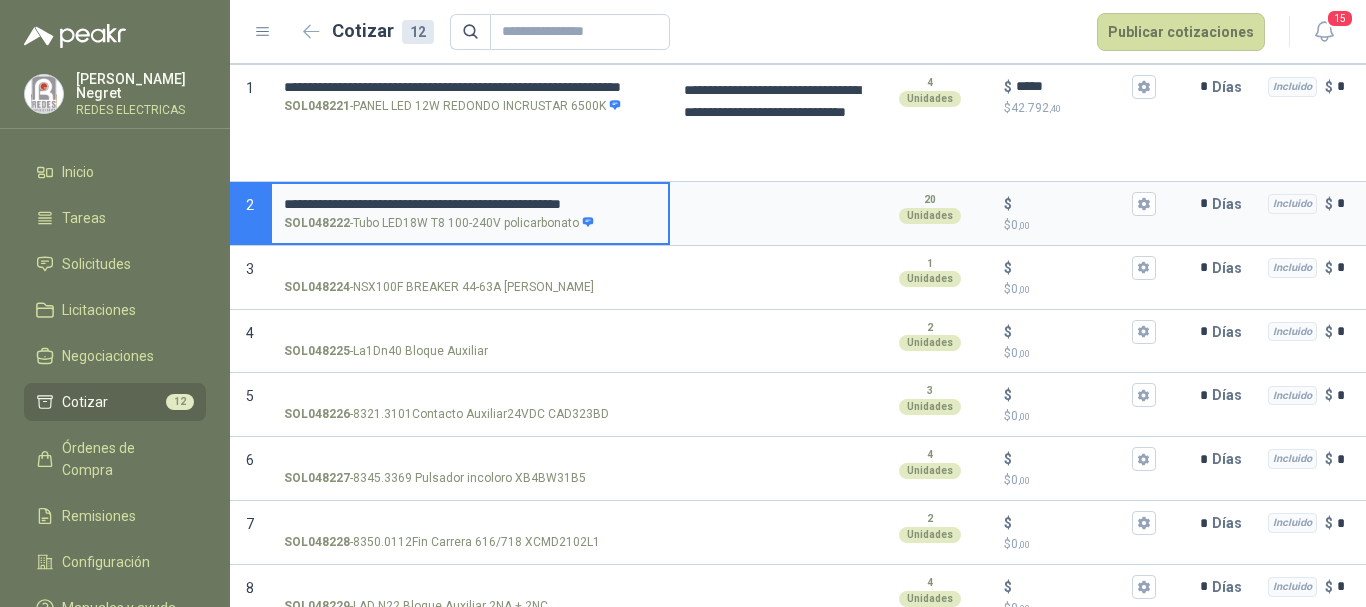 drag, startPoint x: 655, startPoint y: 202, endPoint x: 275, endPoint y: 202, distance: 380 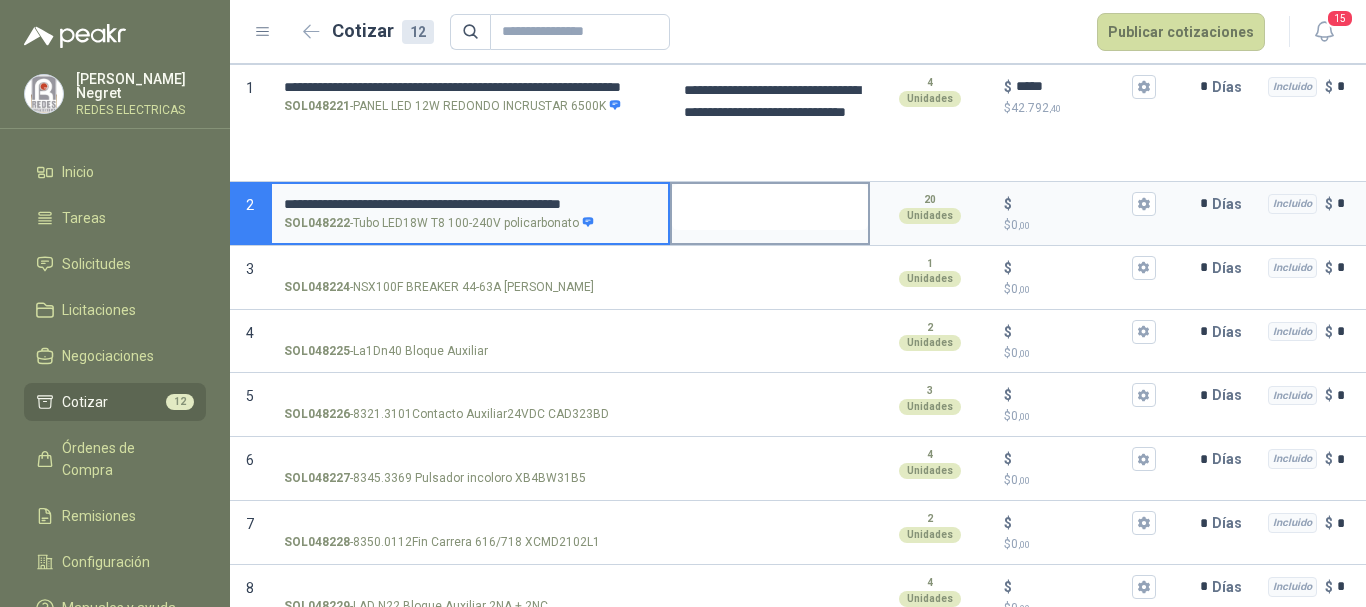 click at bounding box center [770, 207] 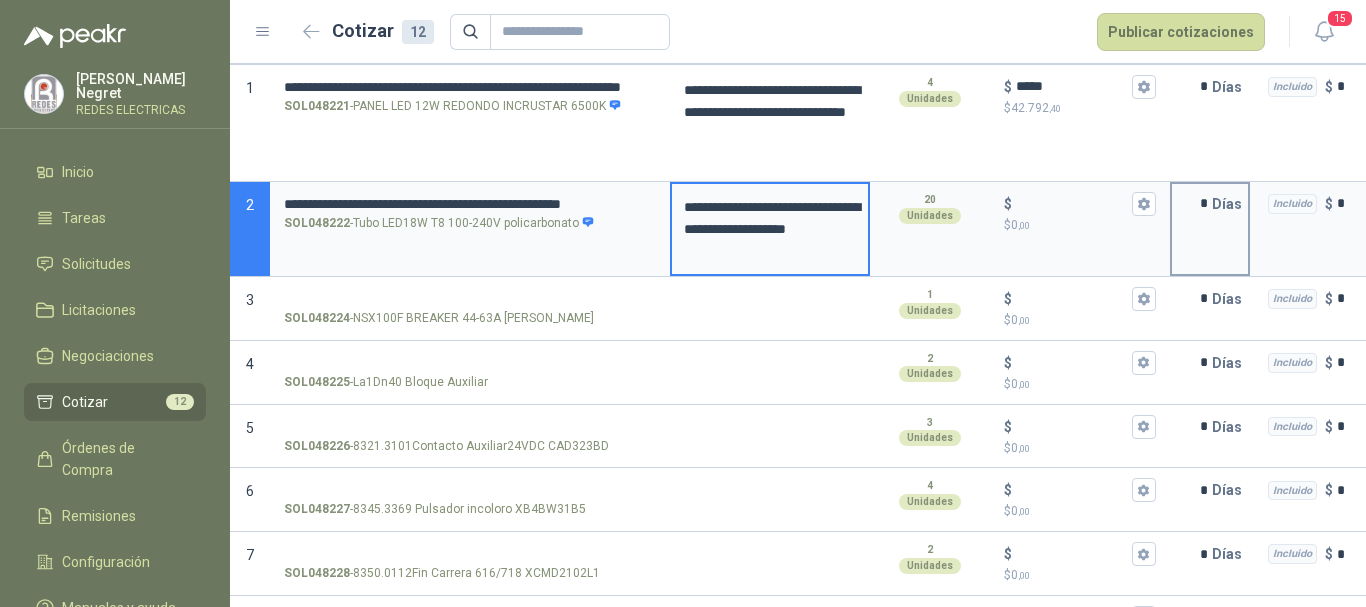 click on "*" at bounding box center [1192, 204] 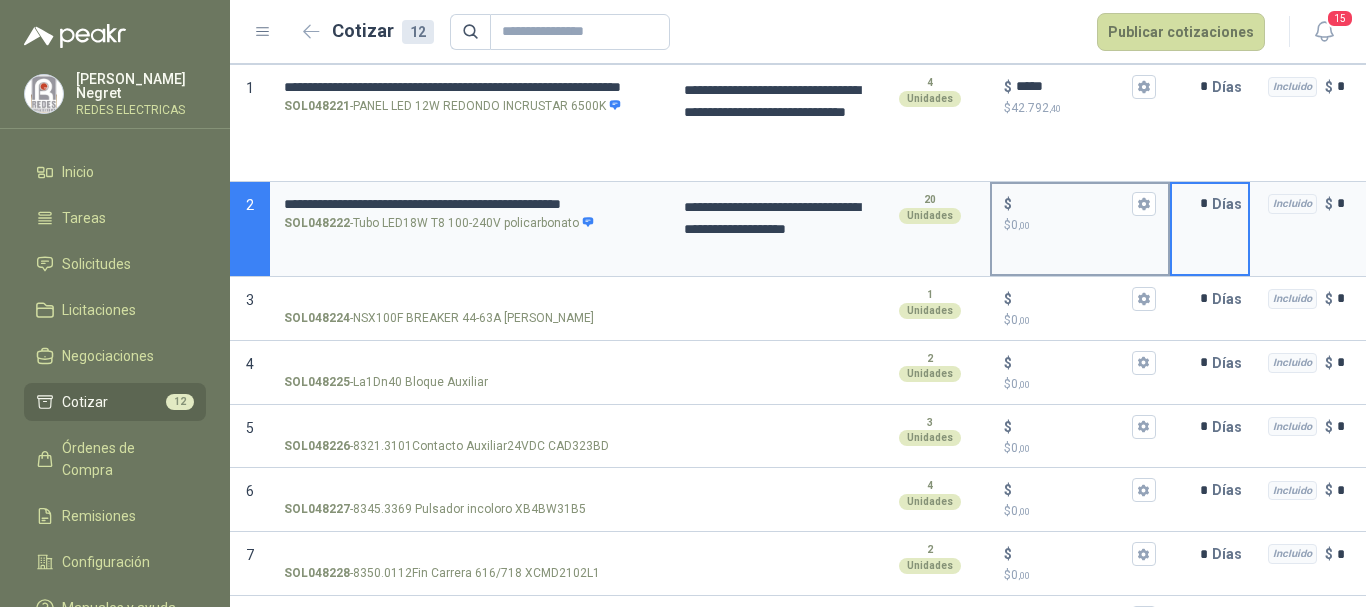 type on "*" 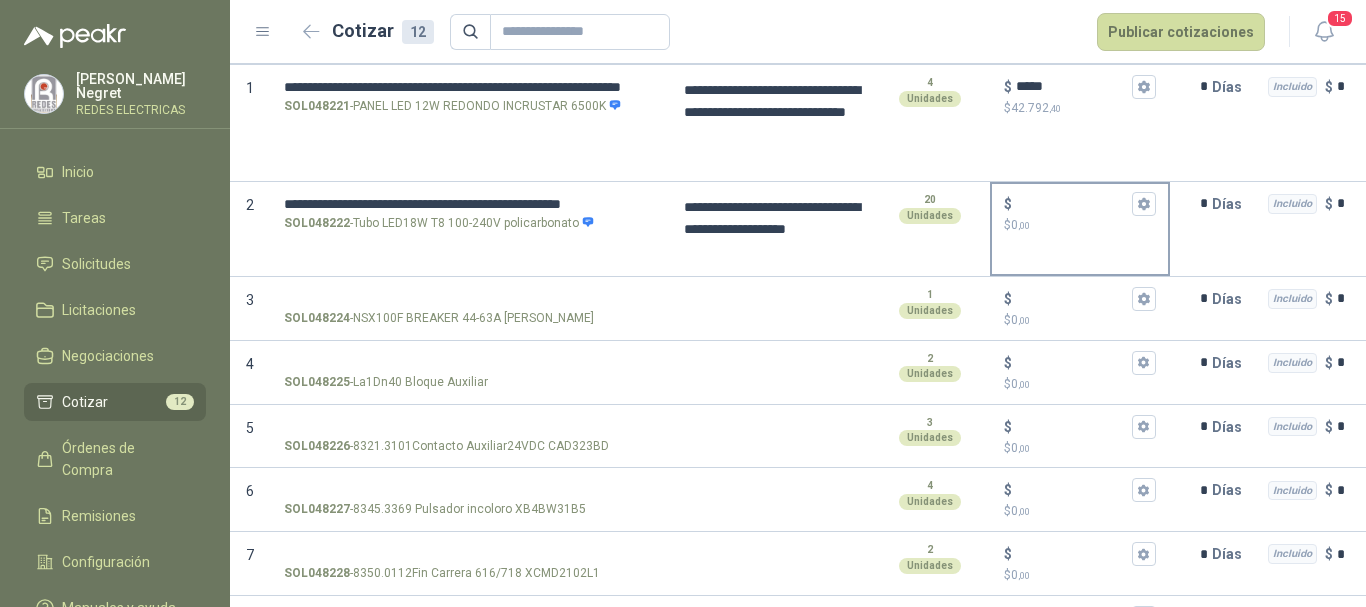 click on "$" at bounding box center (1080, 204) 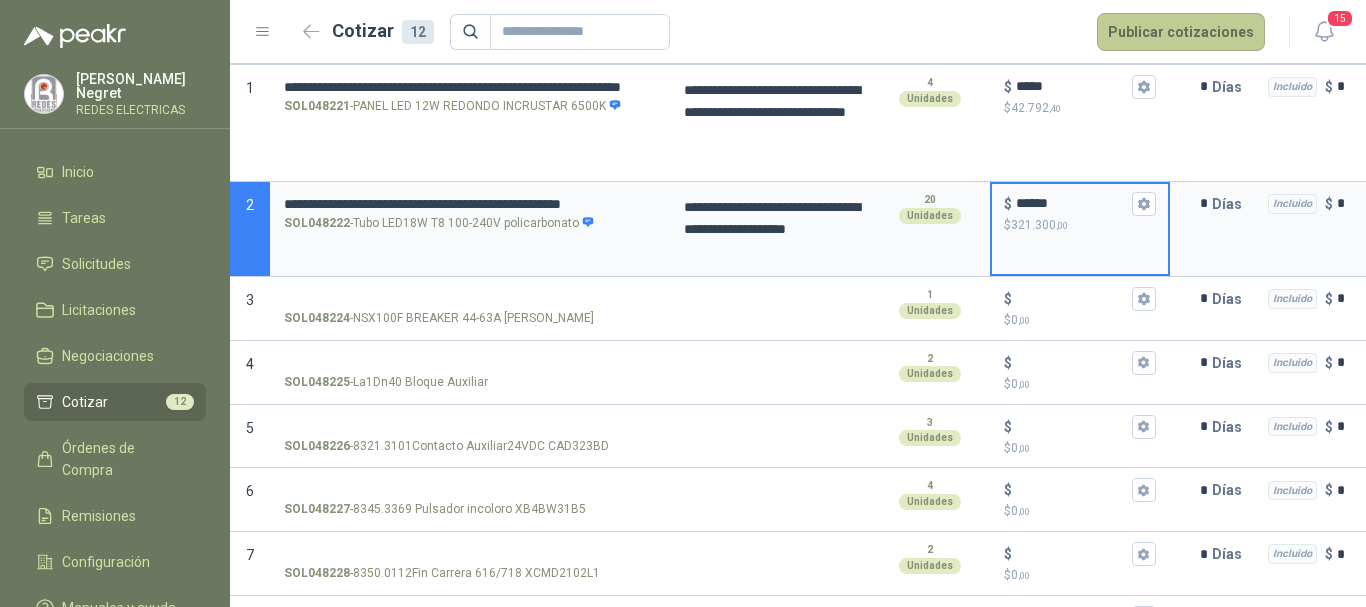 type on "******" 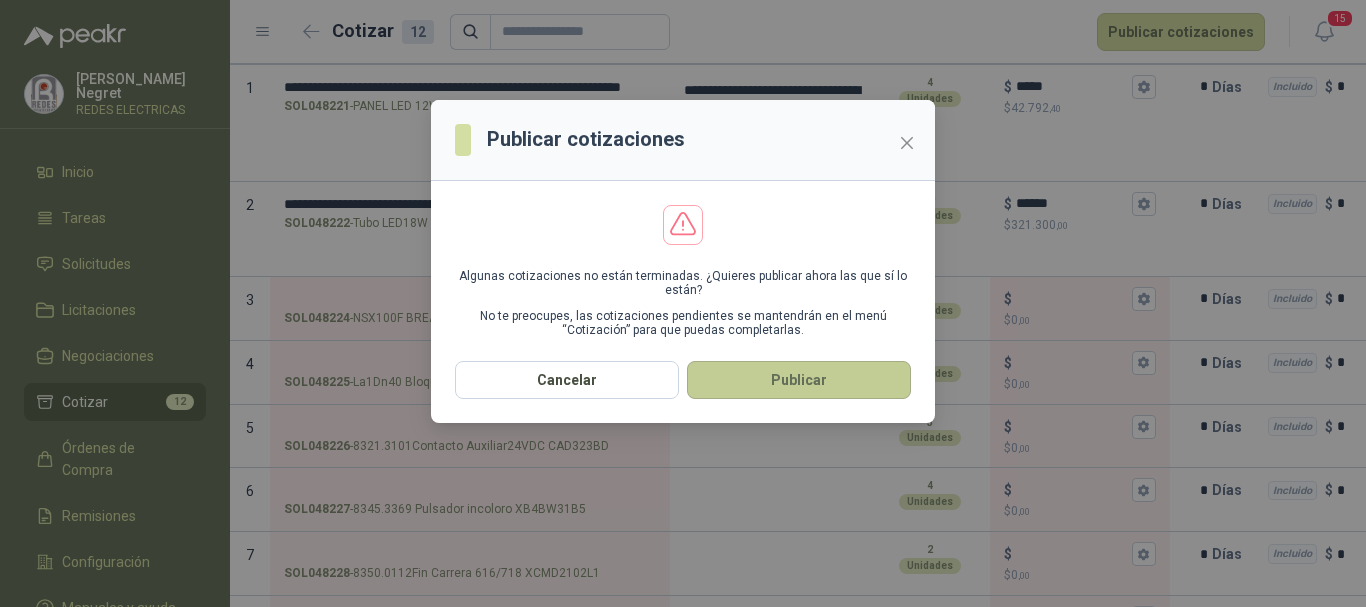 click on "Publicar" at bounding box center [799, 380] 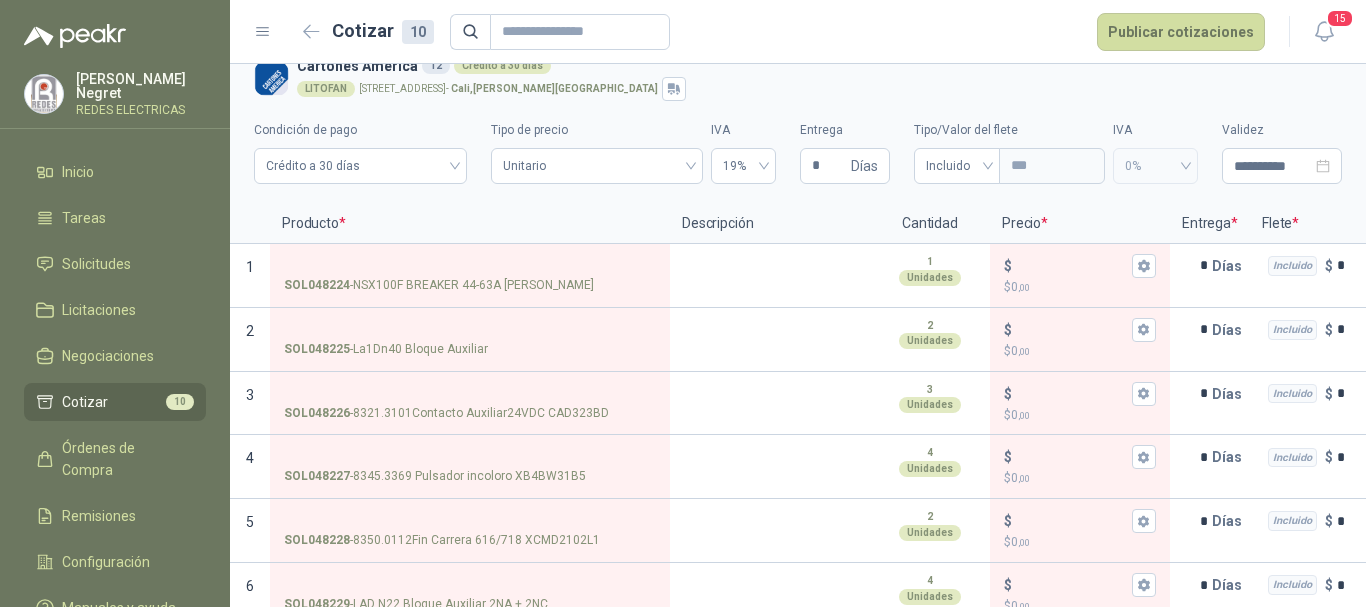 scroll, scrollTop: 0, scrollLeft: 0, axis: both 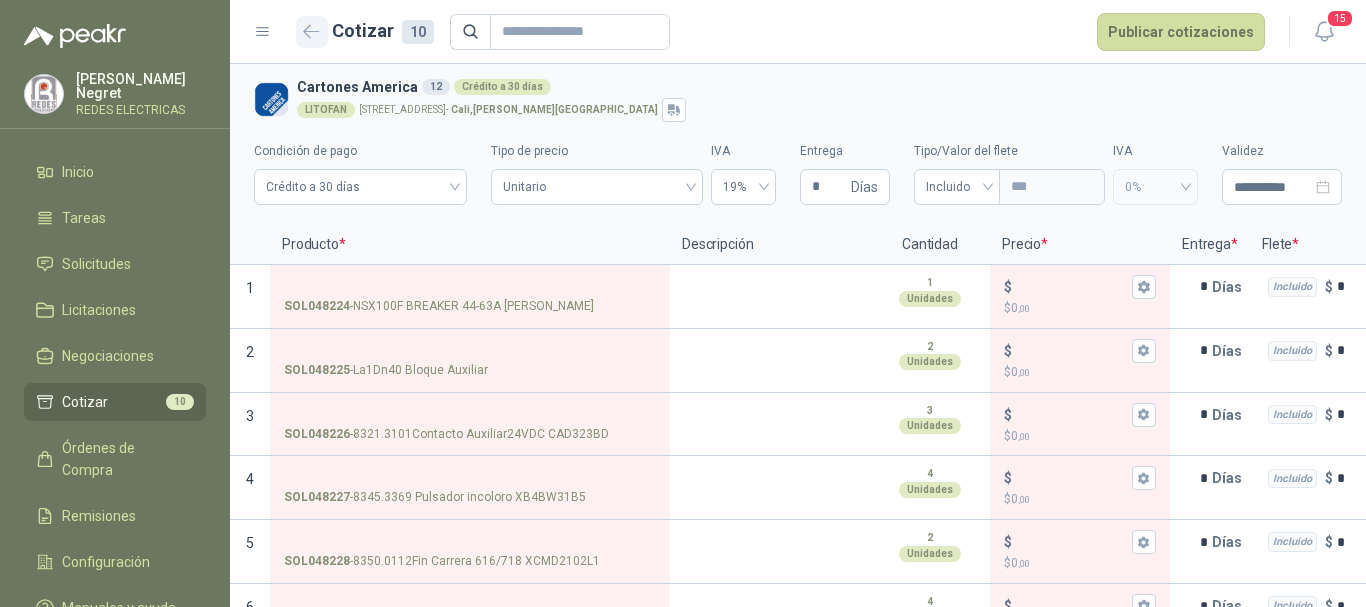 click 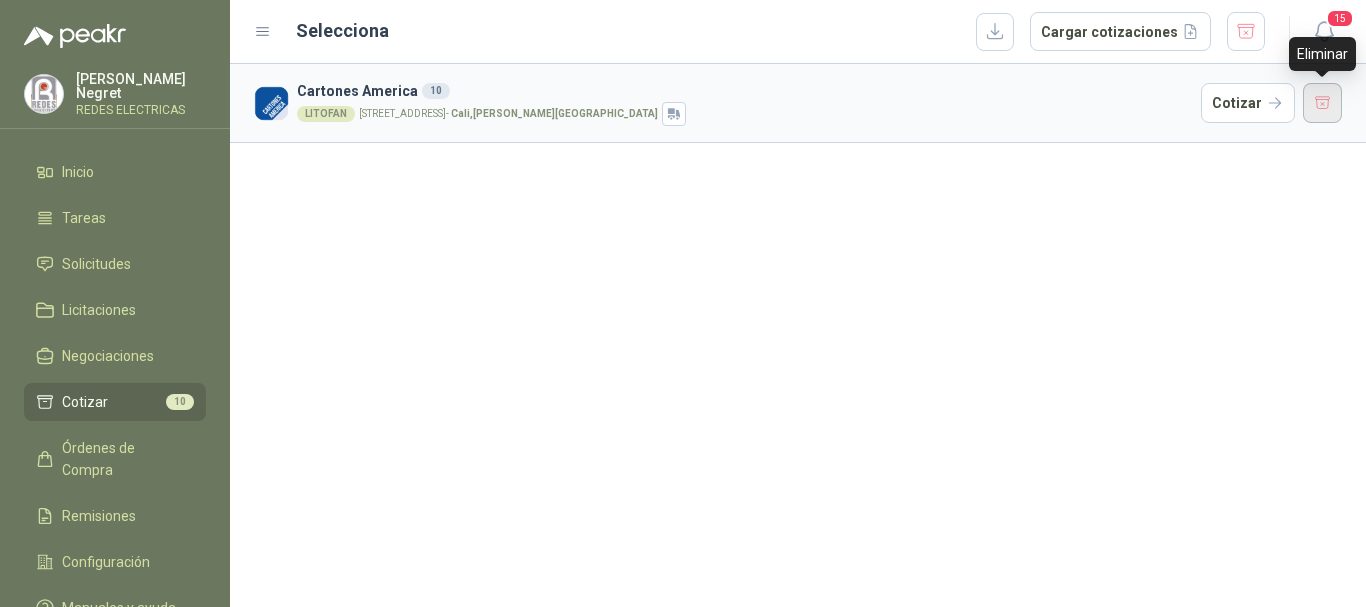 click at bounding box center (1323, 103) 